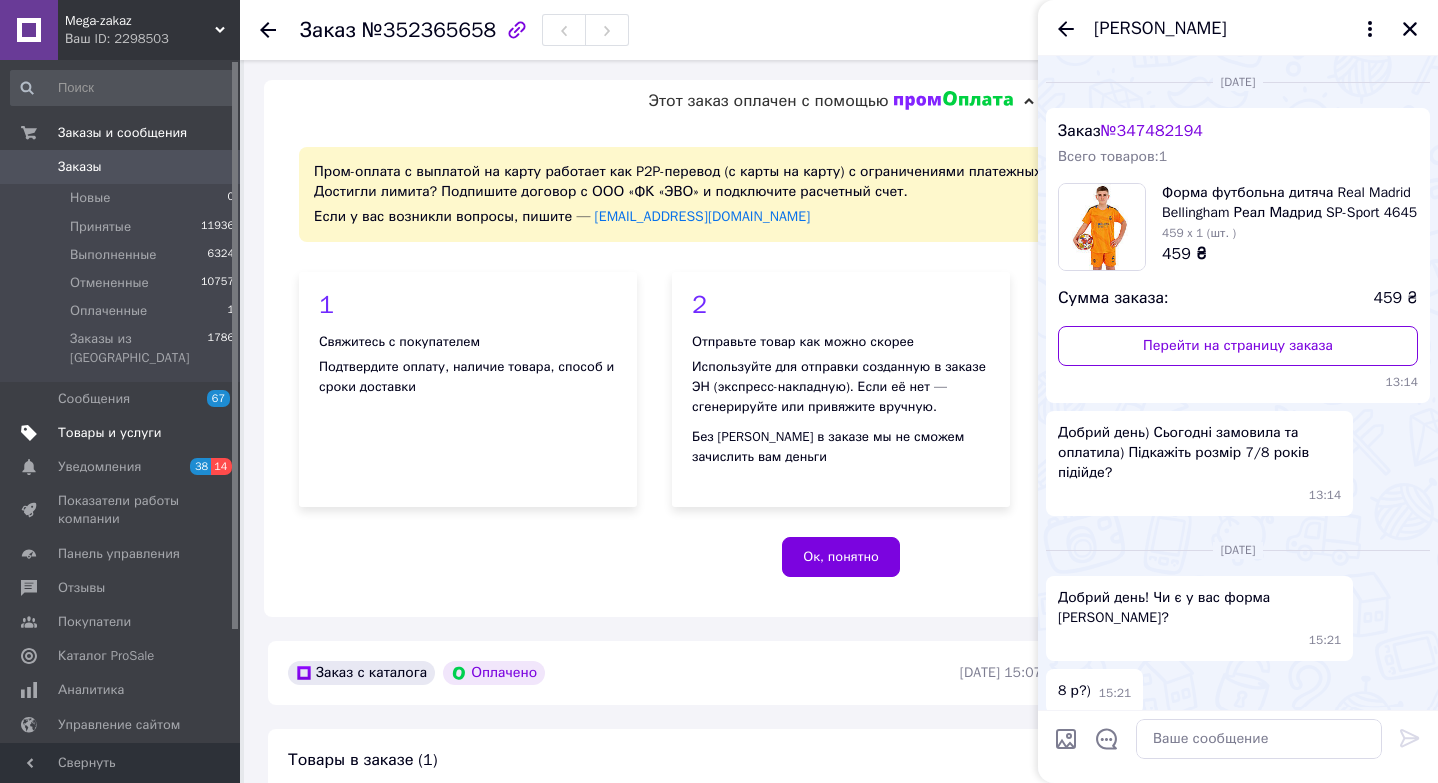 click on "Товары и услуги" at bounding box center [110, 433] 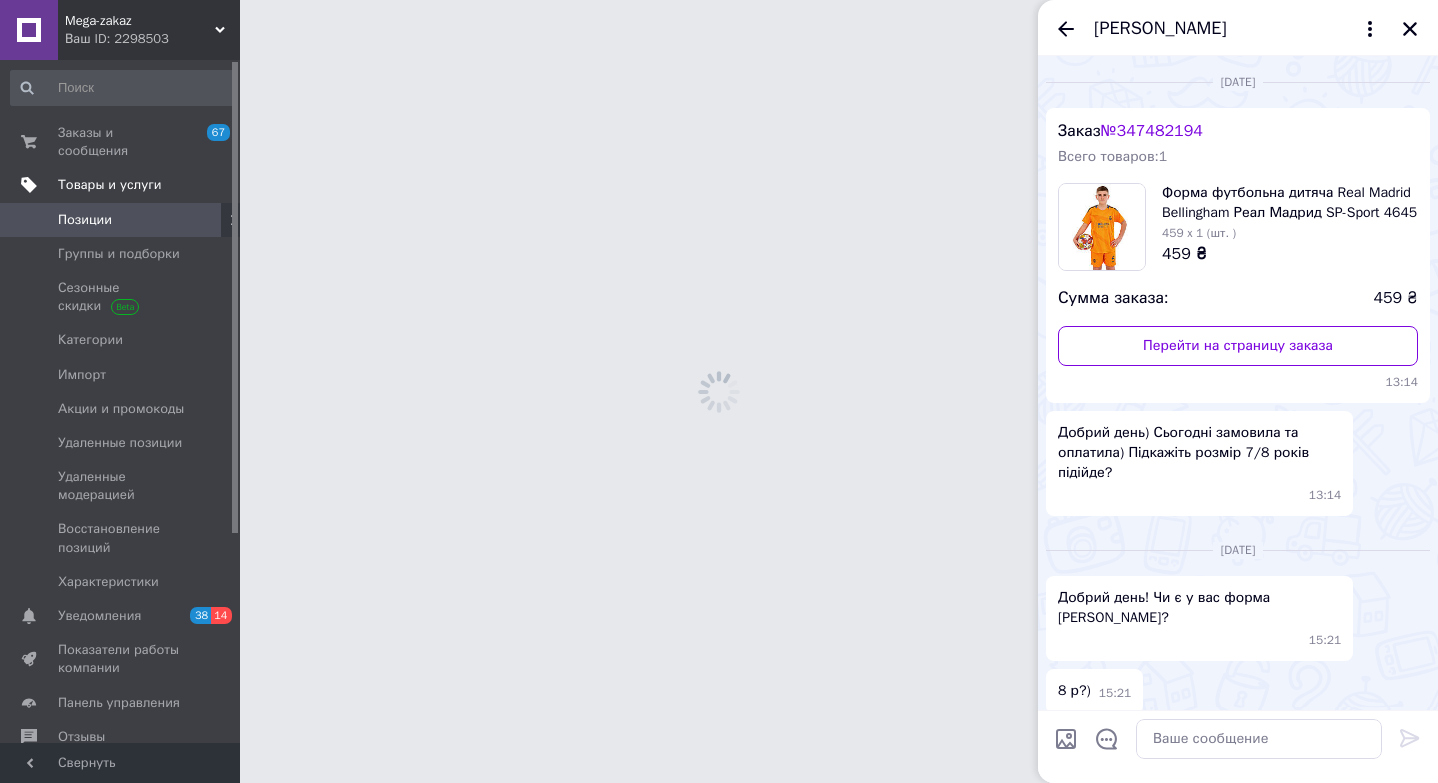 scroll, scrollTop: 550, scrollLeft: 0, axis: vertical 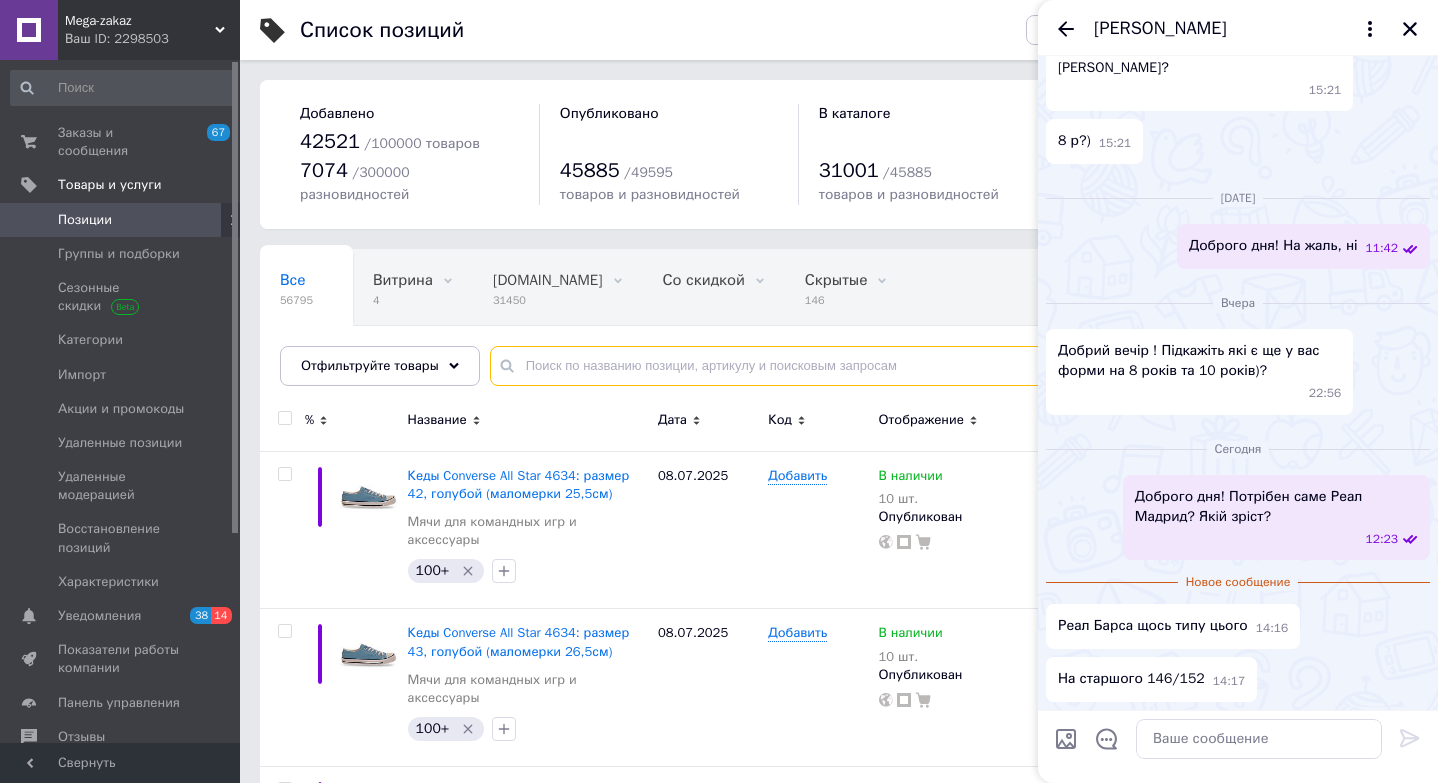 click at bounding box center (944, 366) 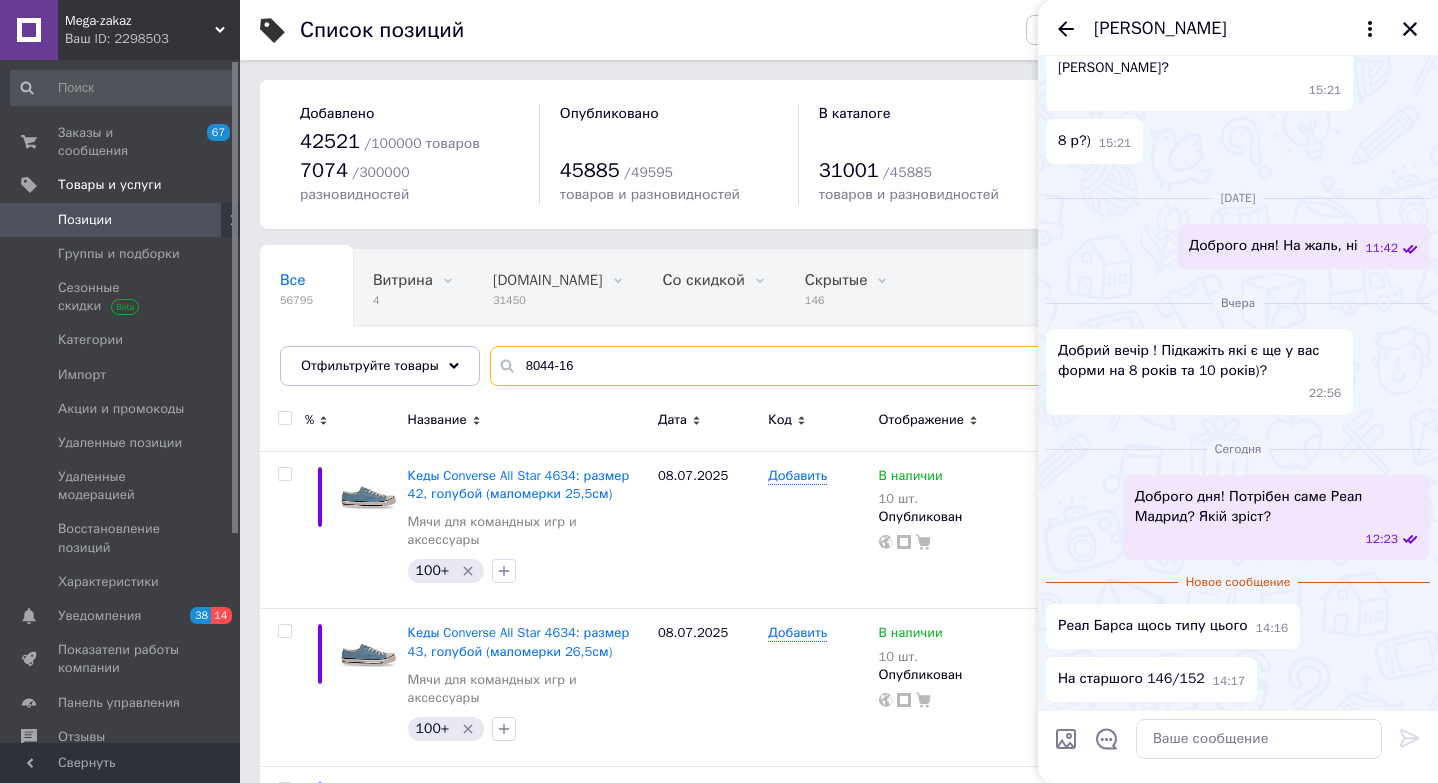 type on "8044-16" 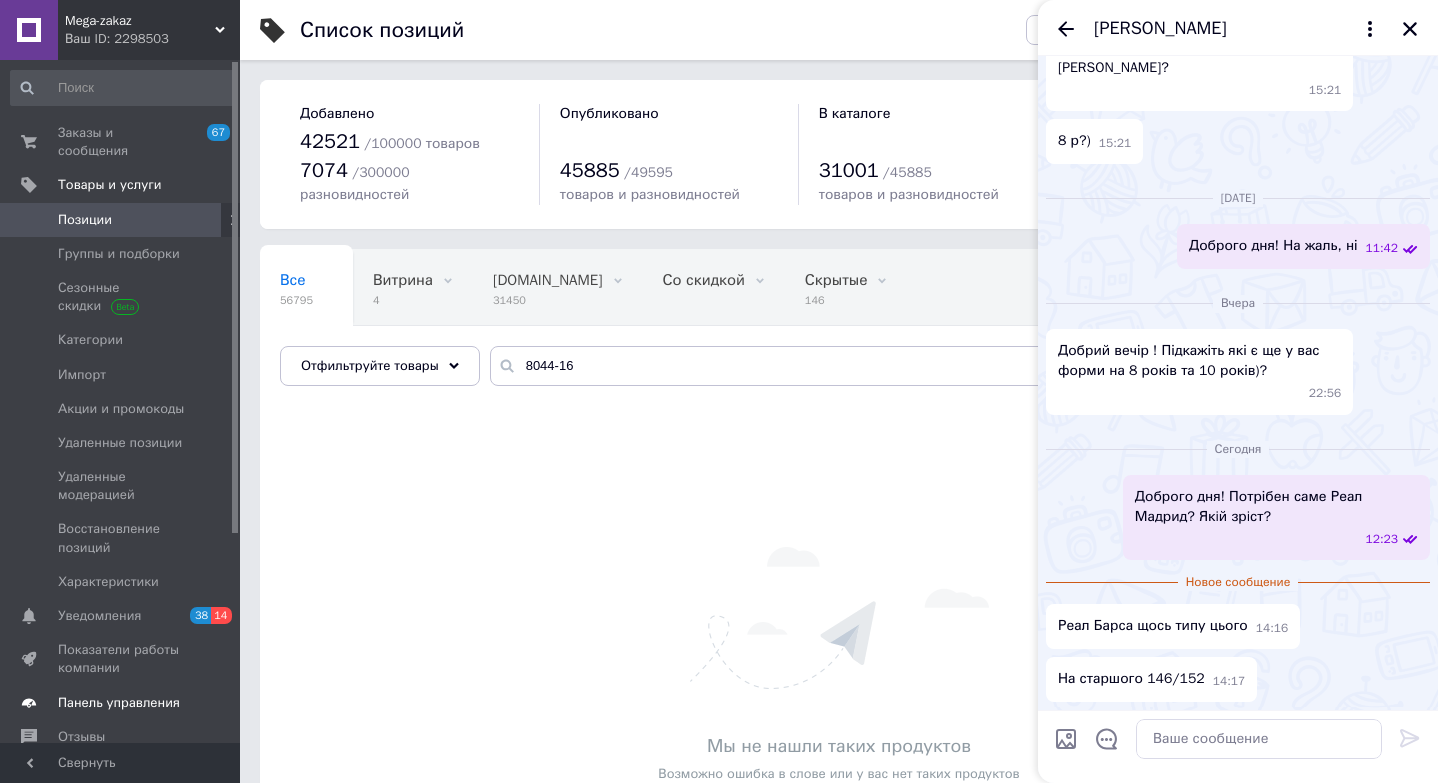 click on "Панель управления" at bounding box center (119, 703) 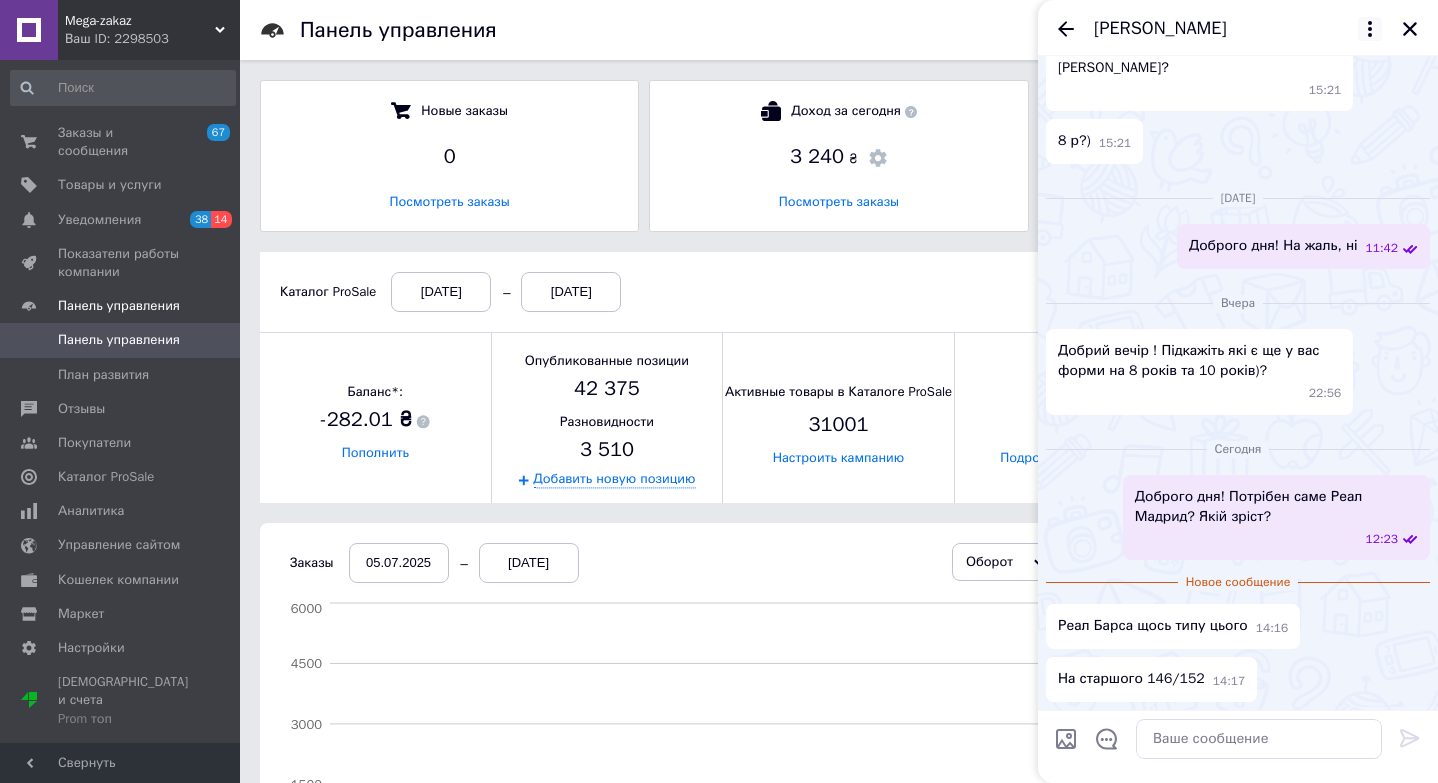 scroll, scrollTop: 10, scrollLeft: 10, axis: both 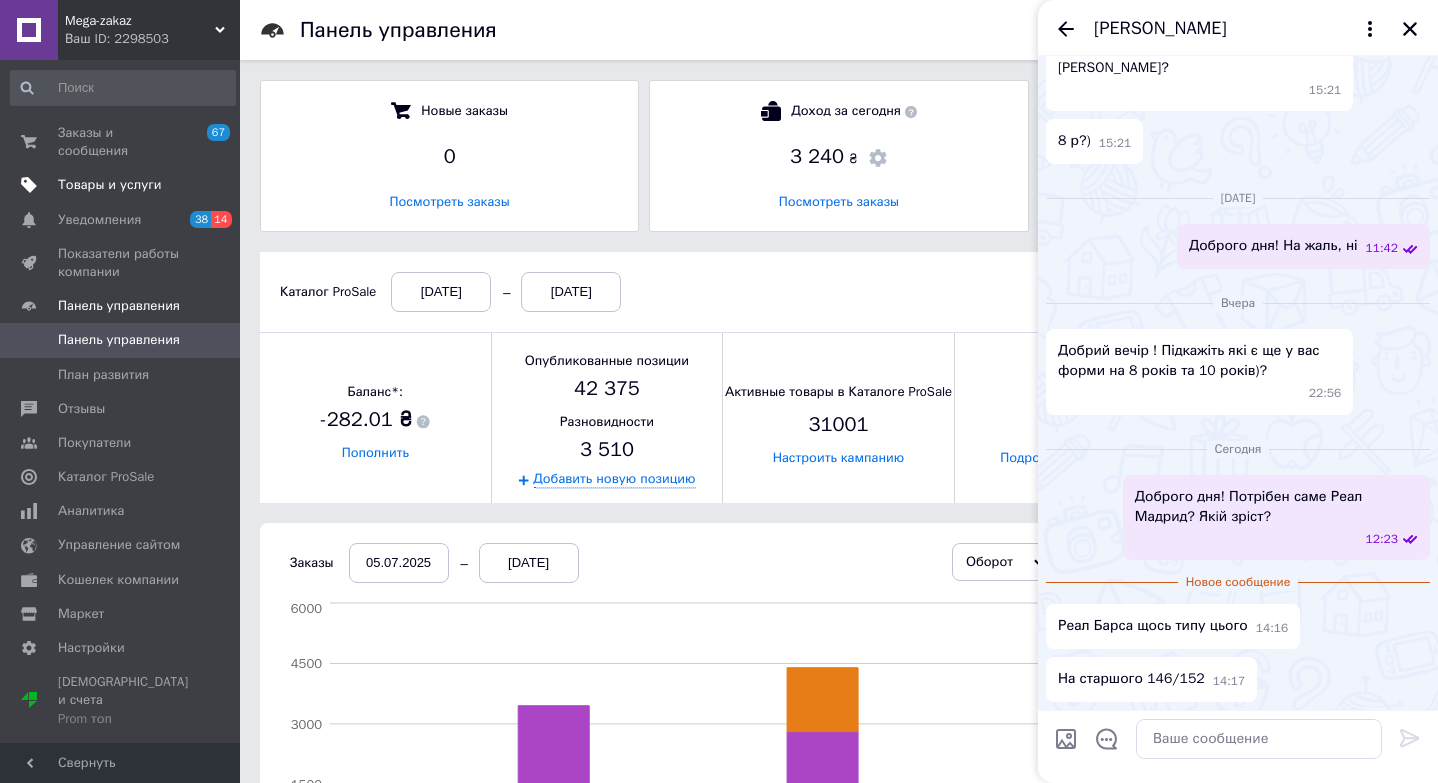 click on "Товары и услуги" at bounding box center [110, 185] 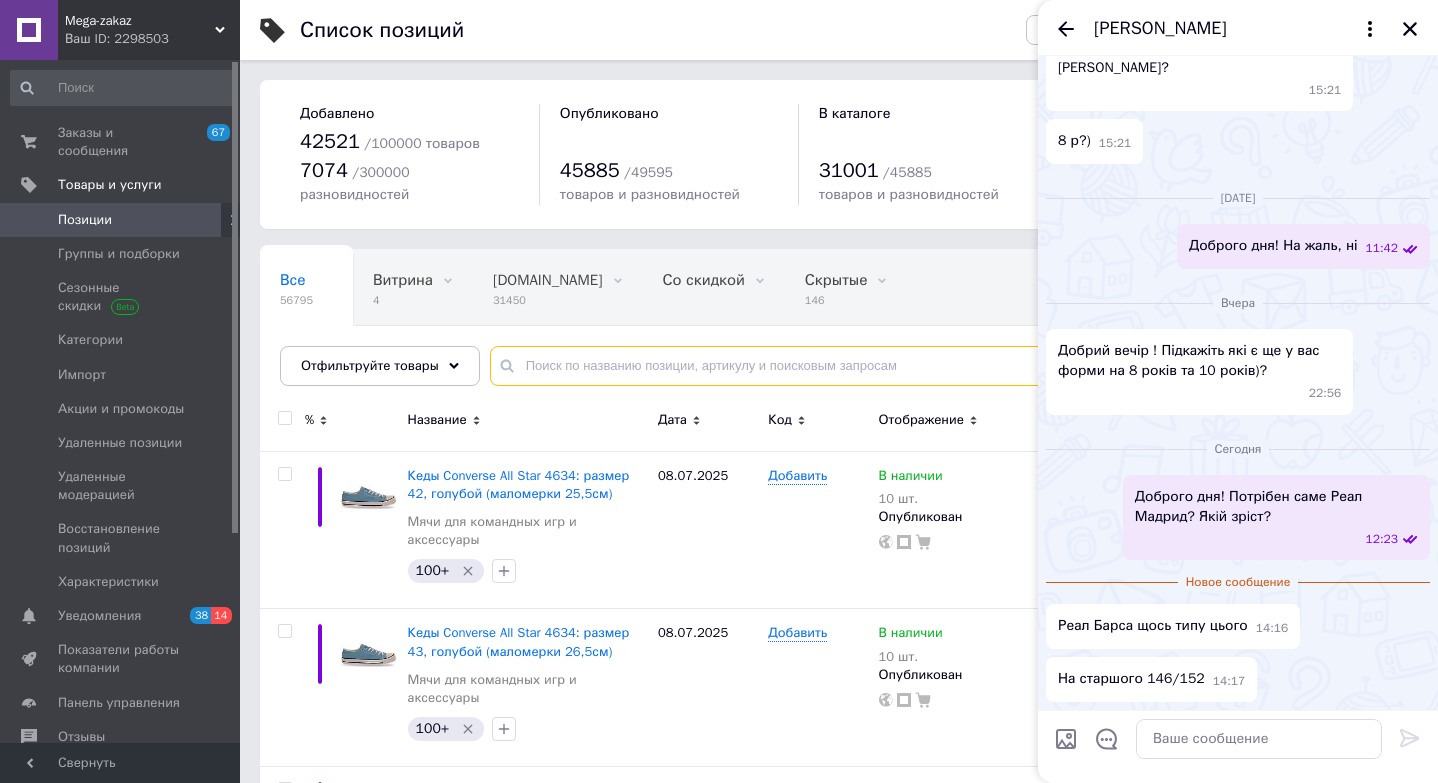 click at bounding box center (944, 366) 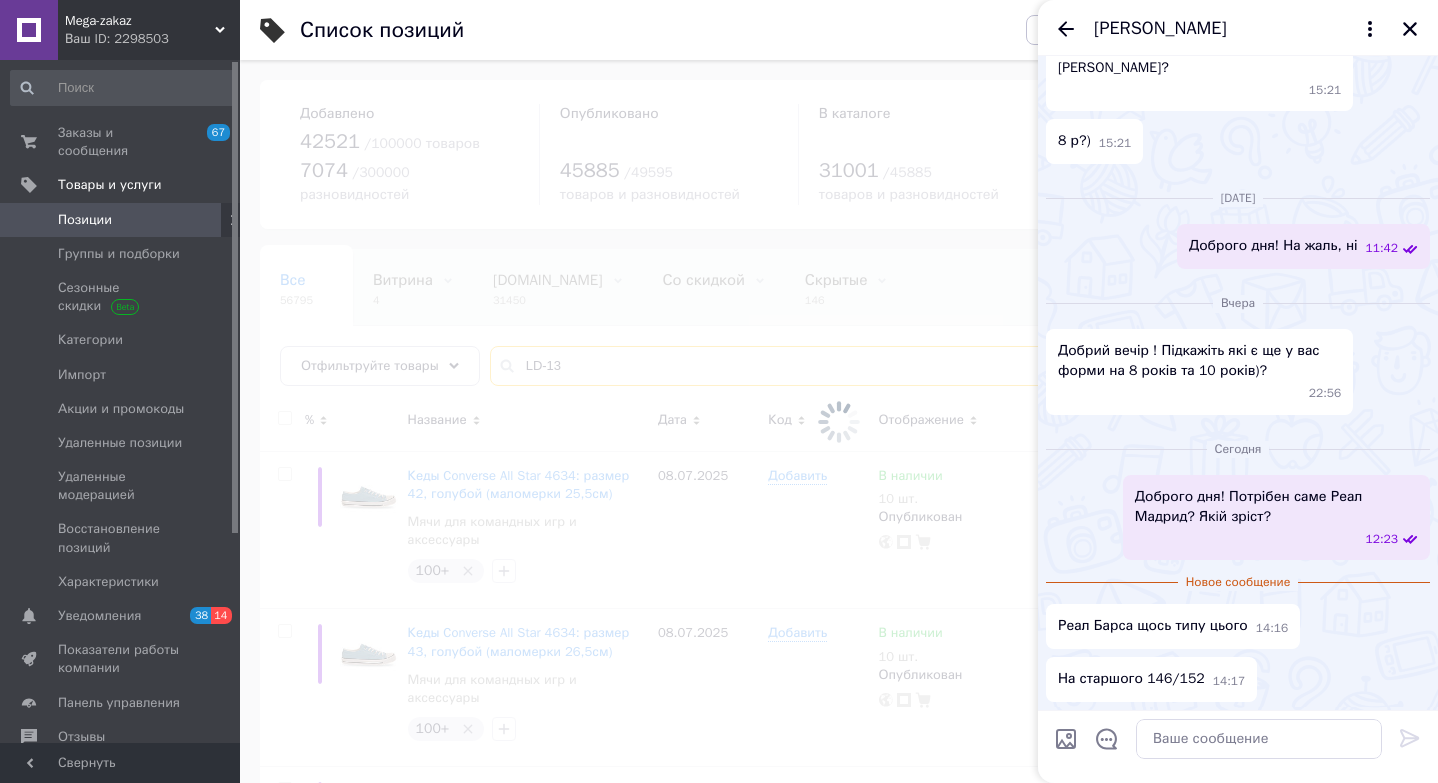 type on "LD-13" 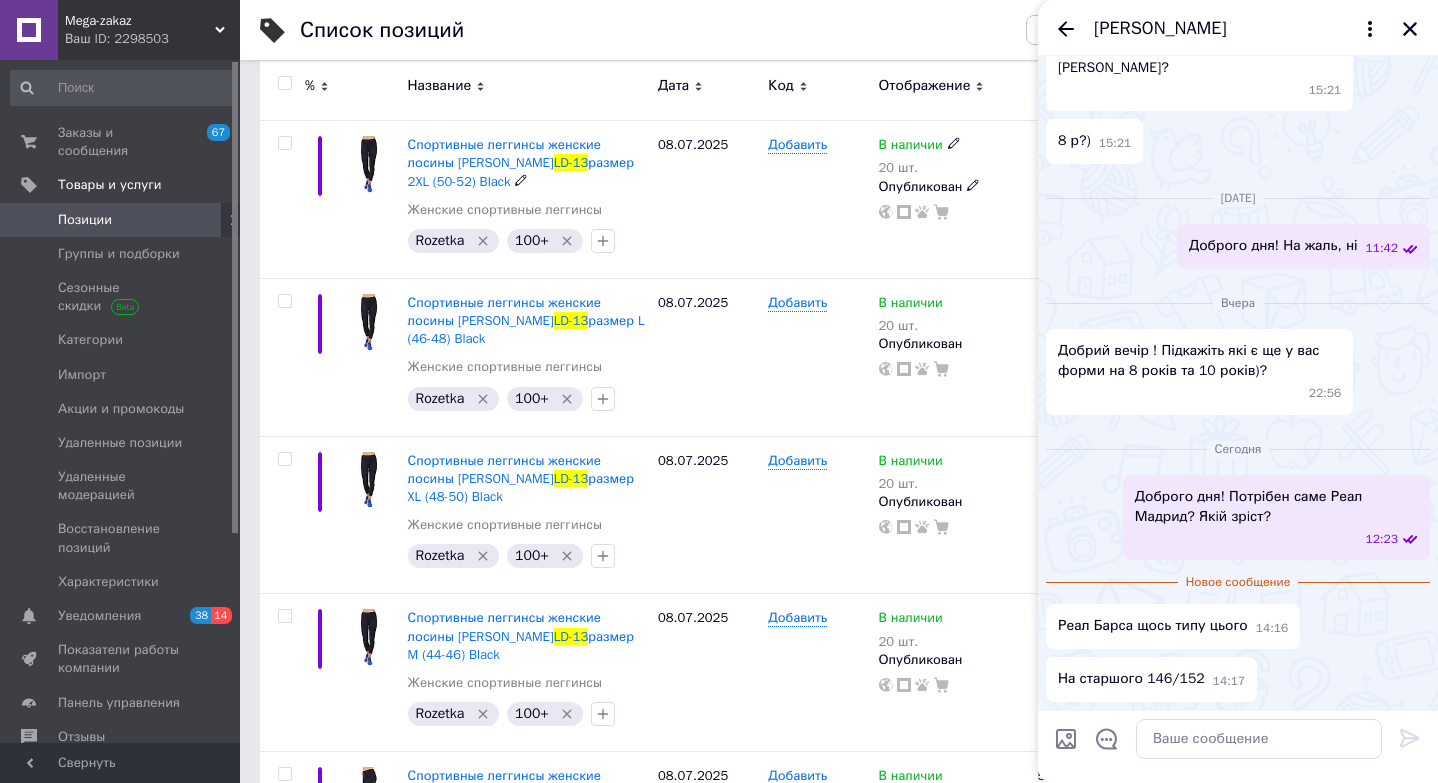 scroll, scrollTop: 717, scrollLeft: 0, axis: vertical 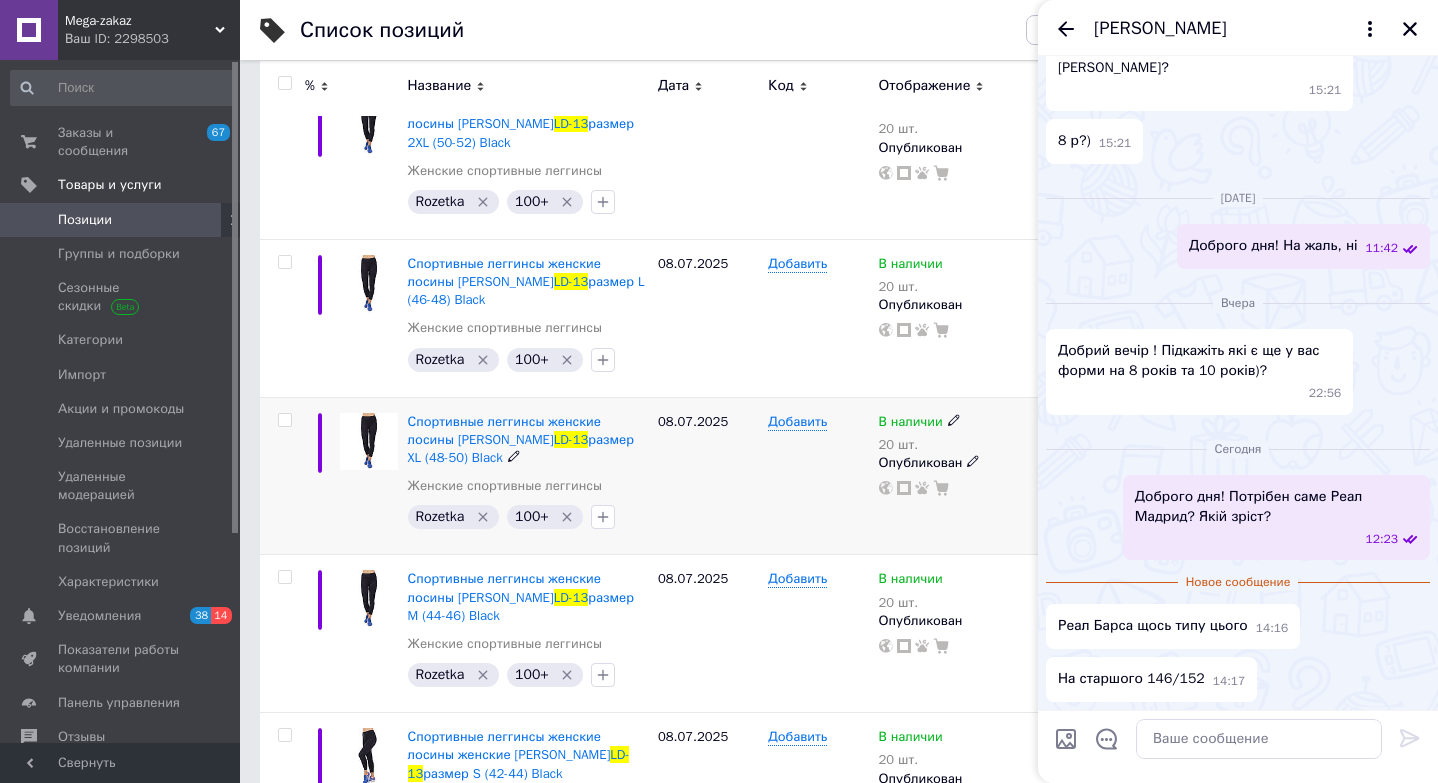 click 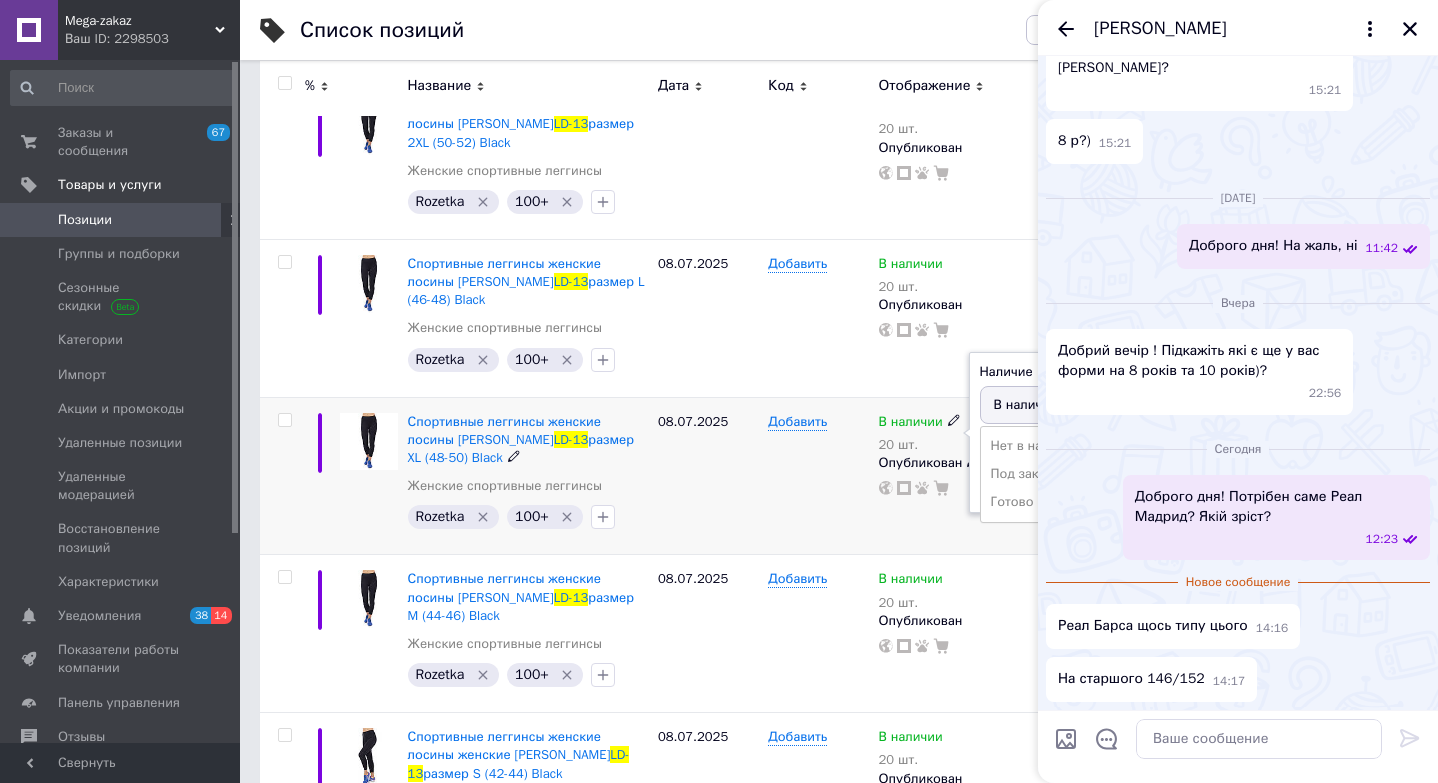 click on "Нет в наличии" at bounding box center (1076, 446) 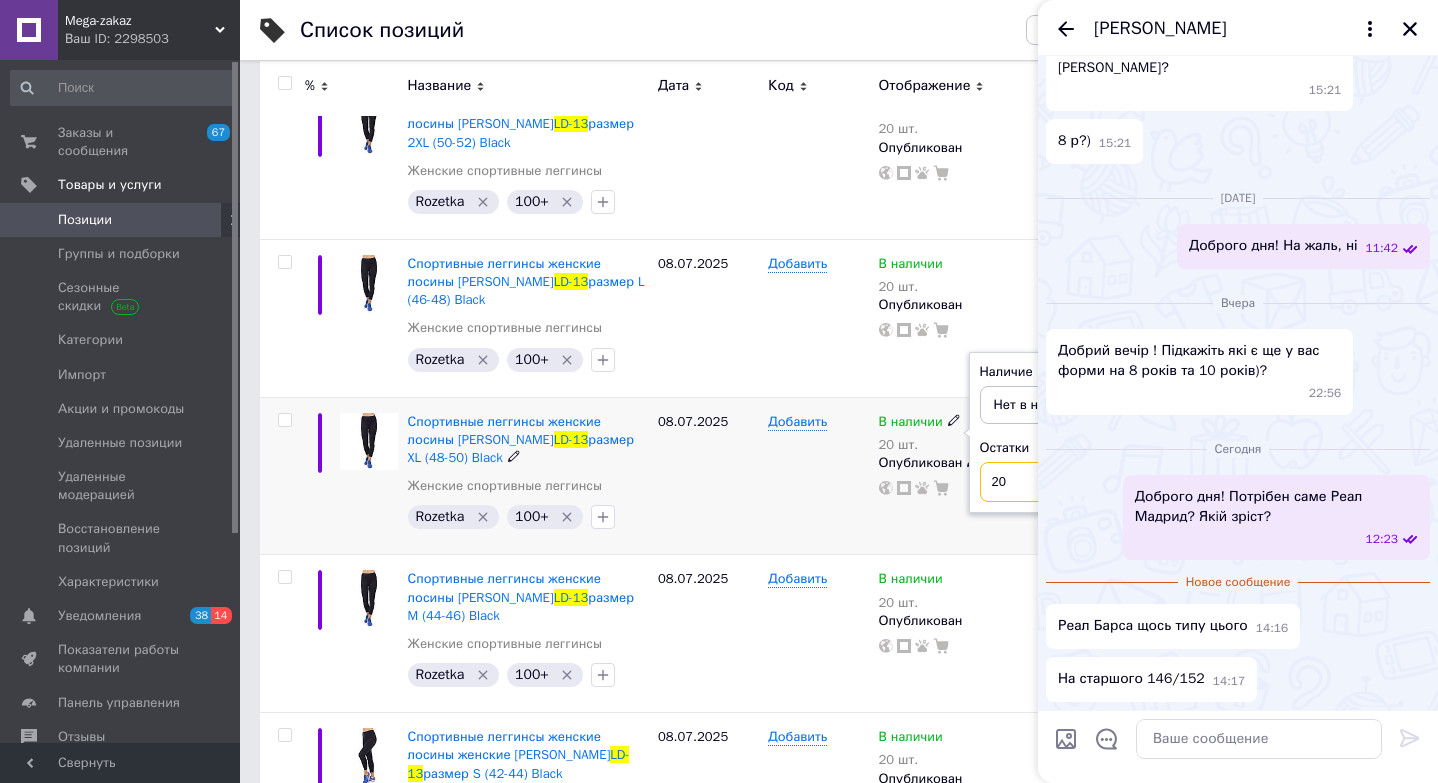 drag, startPoint x: 1012, startPoint y: 485, endPoint x: 904, endPoint y: 474, distance: 108.55874 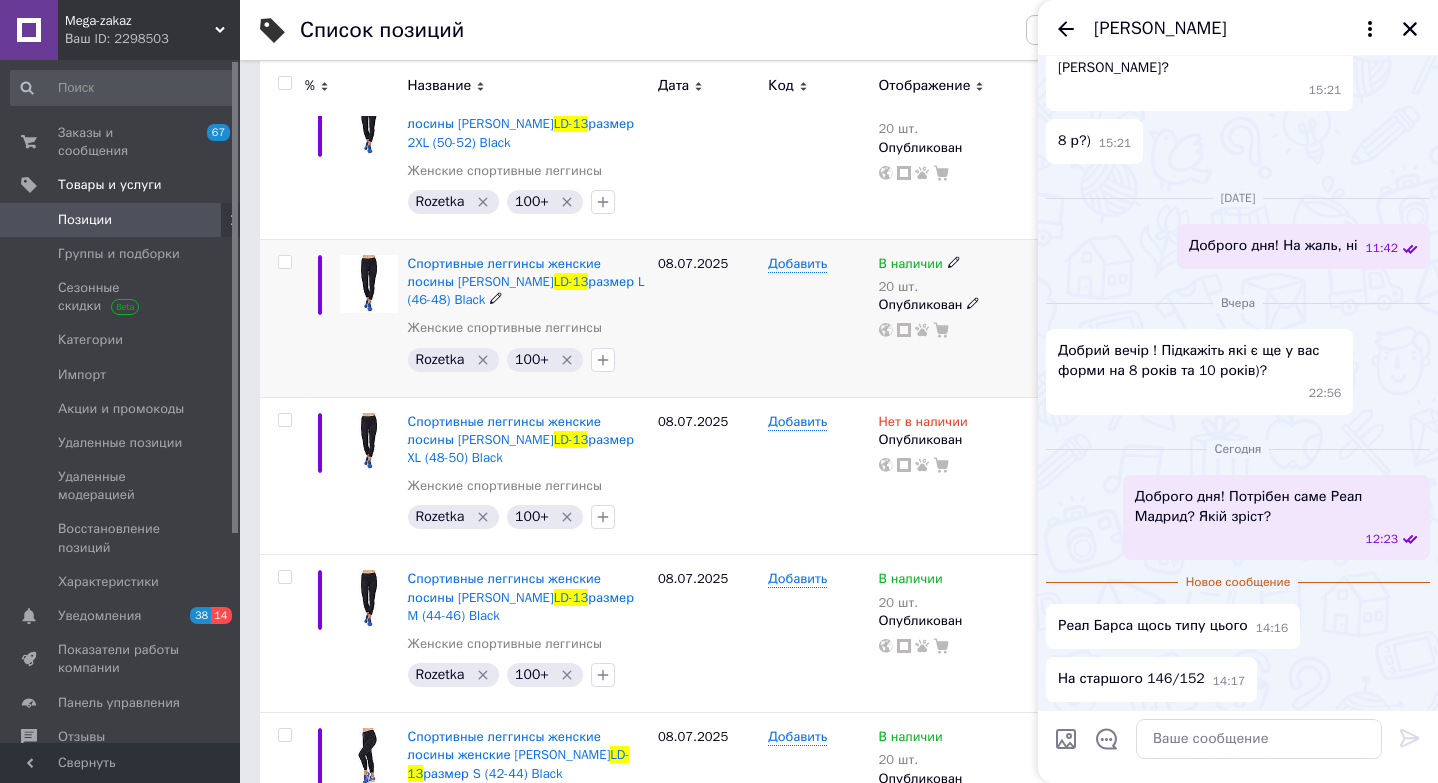 scroll, scrollTop: 0, scrollLeft: 0, axis: both 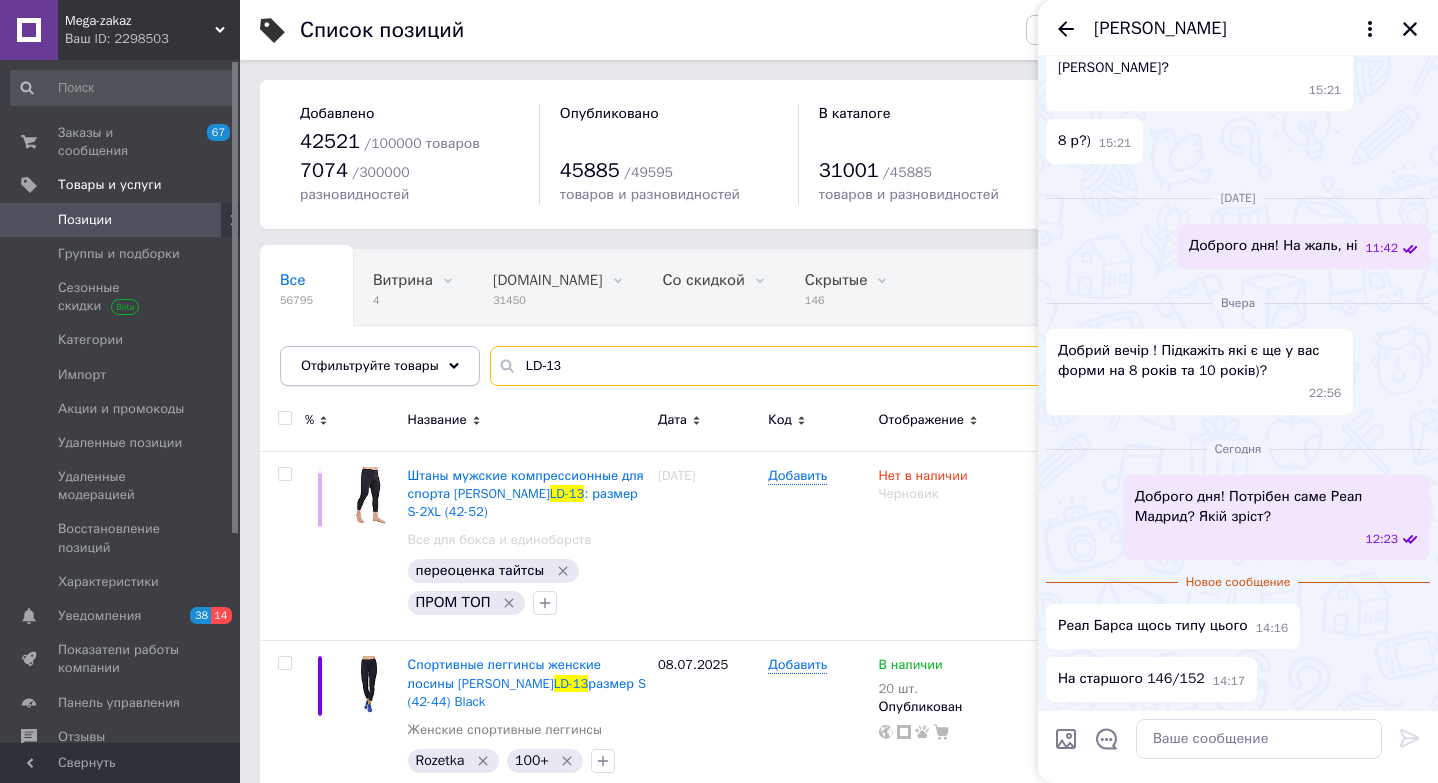 drag, startPoint x: 506, startPoint y: 357, endPoint x: 296, endPoint y: 353, distance: 210.03809 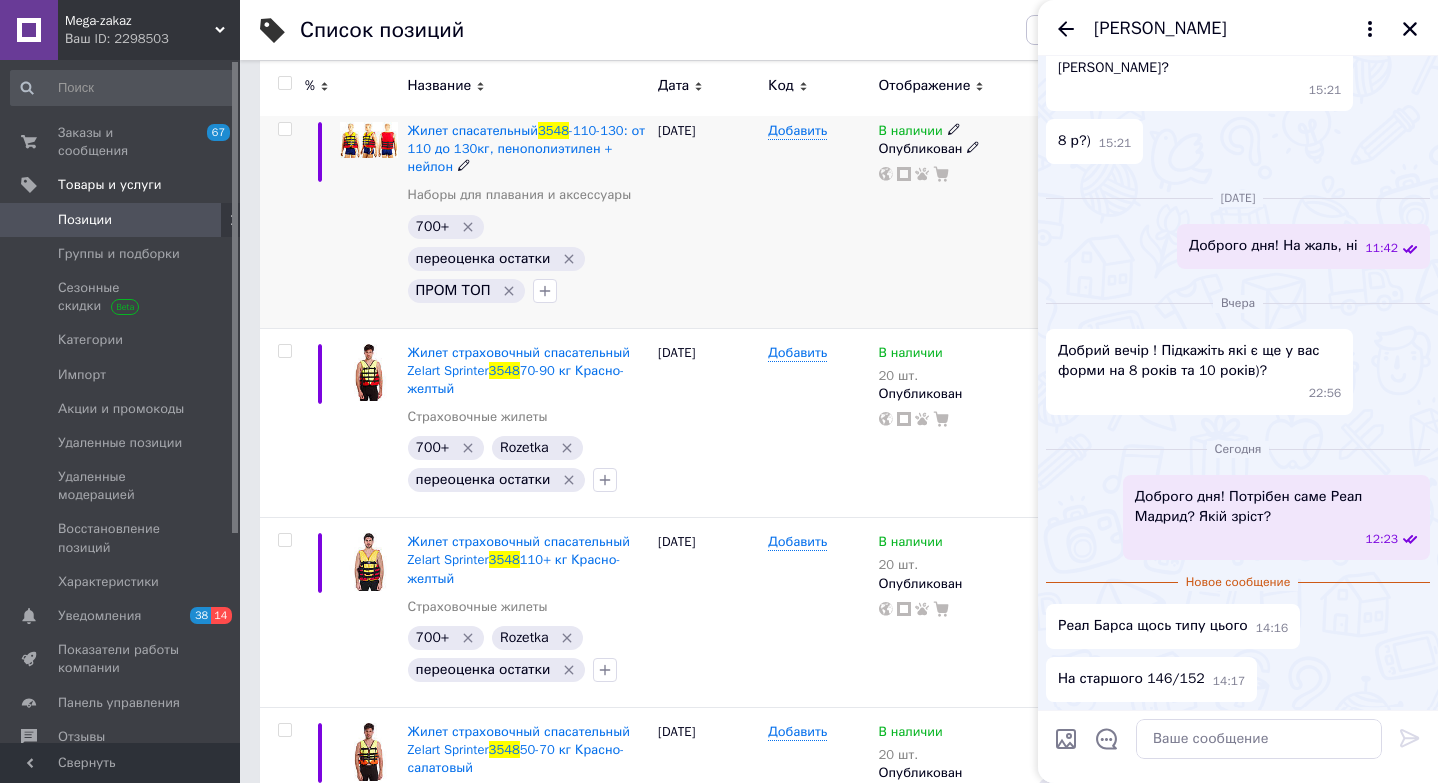 scroll, scrollTop: 579, scrollLeft: 0, axis: vertical 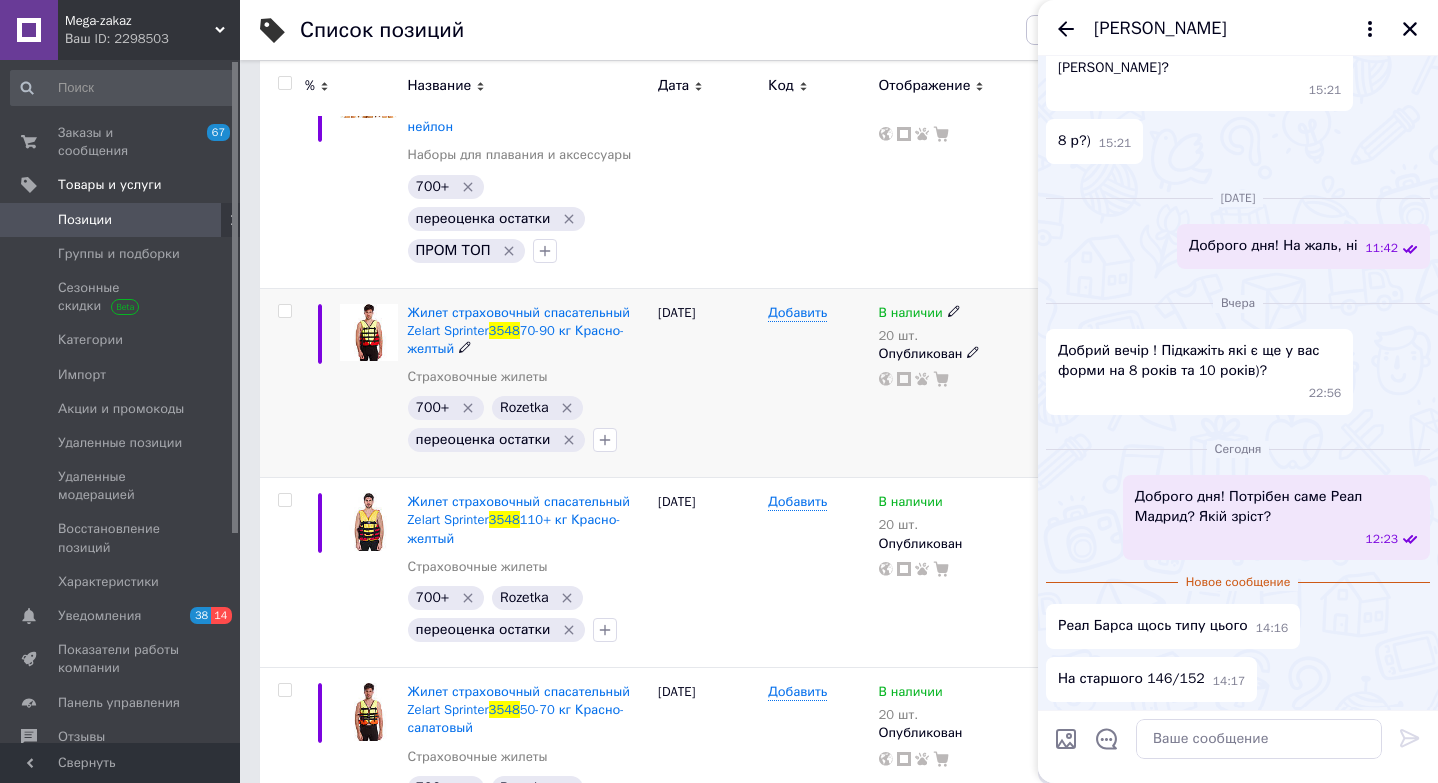 type on "3548" 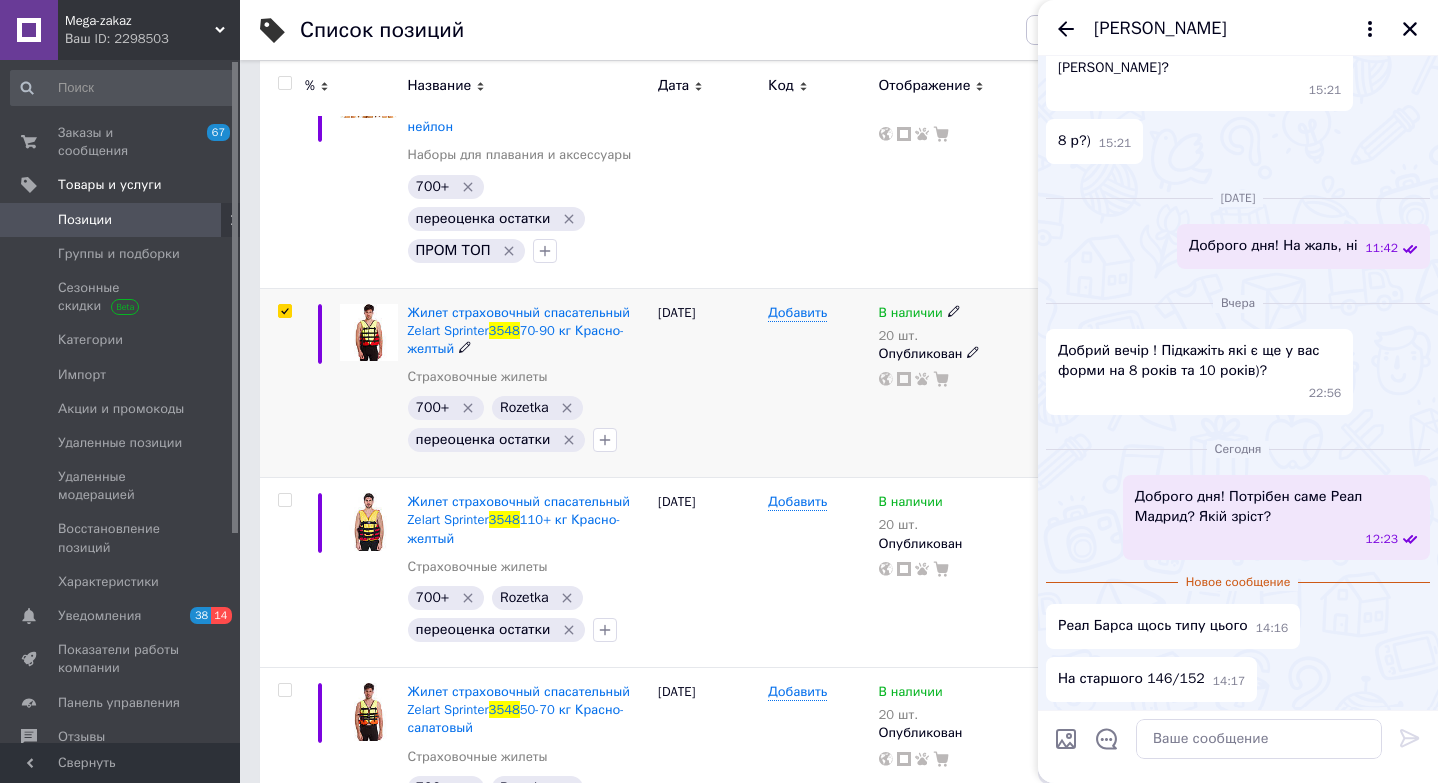 checkbox on "true" 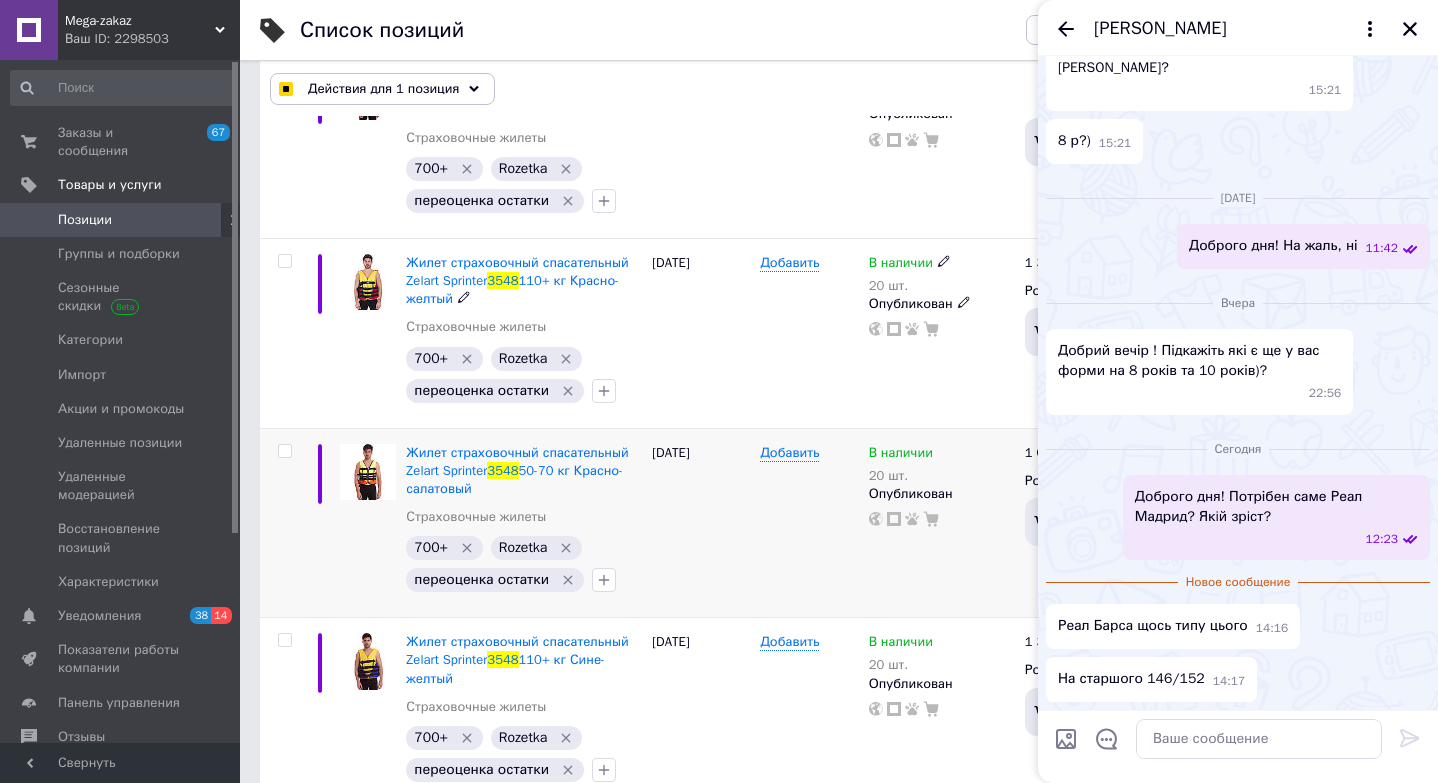 scroll, scrollTop: 860, scrollLeft: 0, axis: vertical 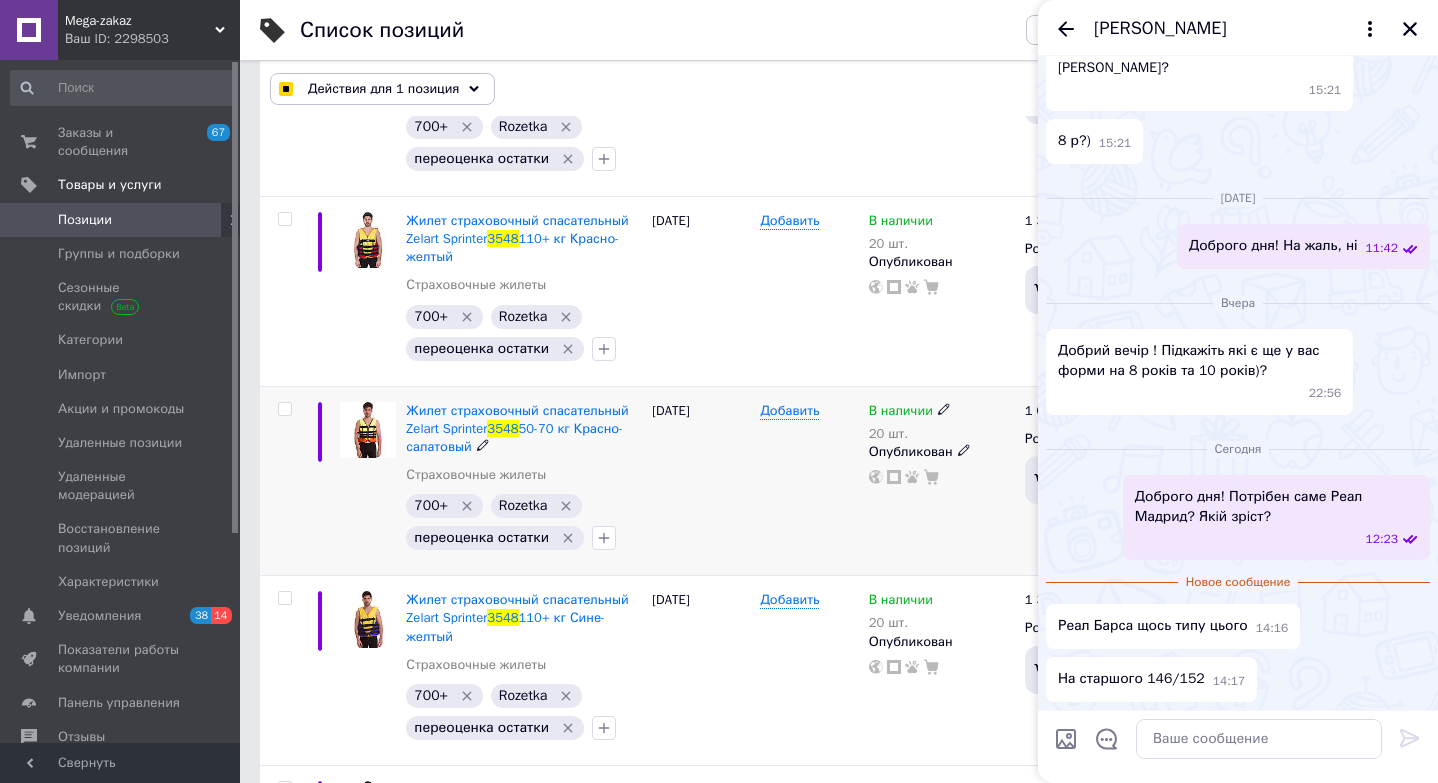 click at bounding box center (284, 409) 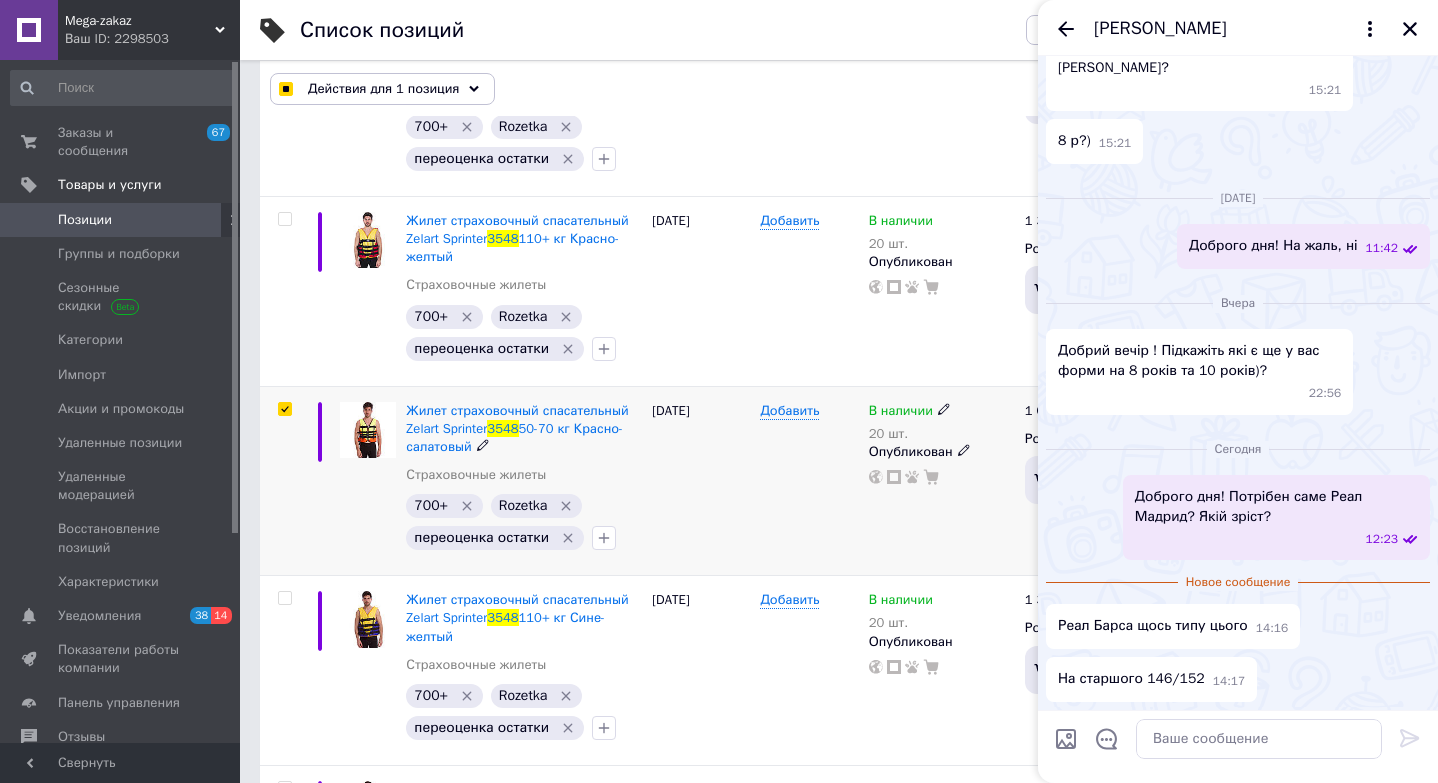checkbox on "true" 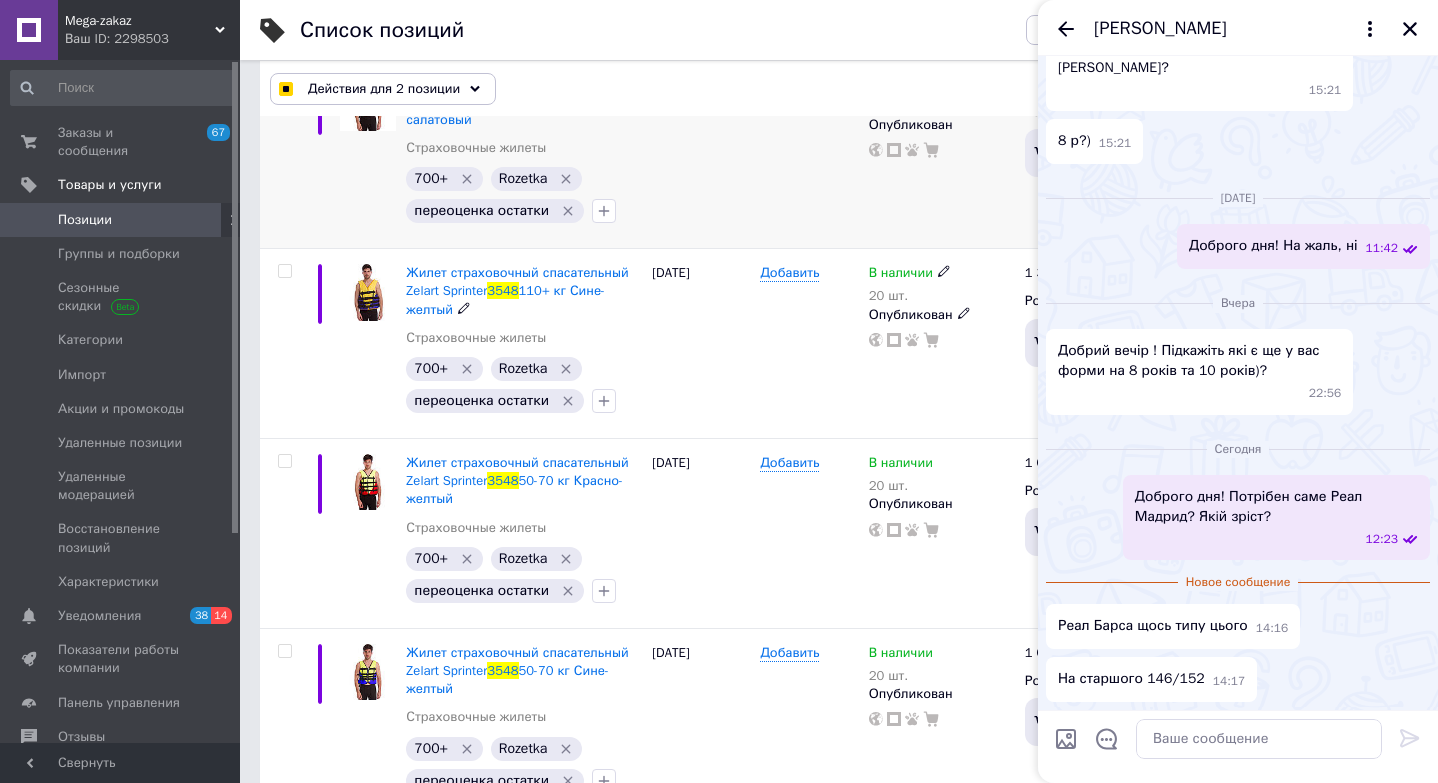 scroll, scrollTop: 1256, scrollLeft: 0, axis: vertical 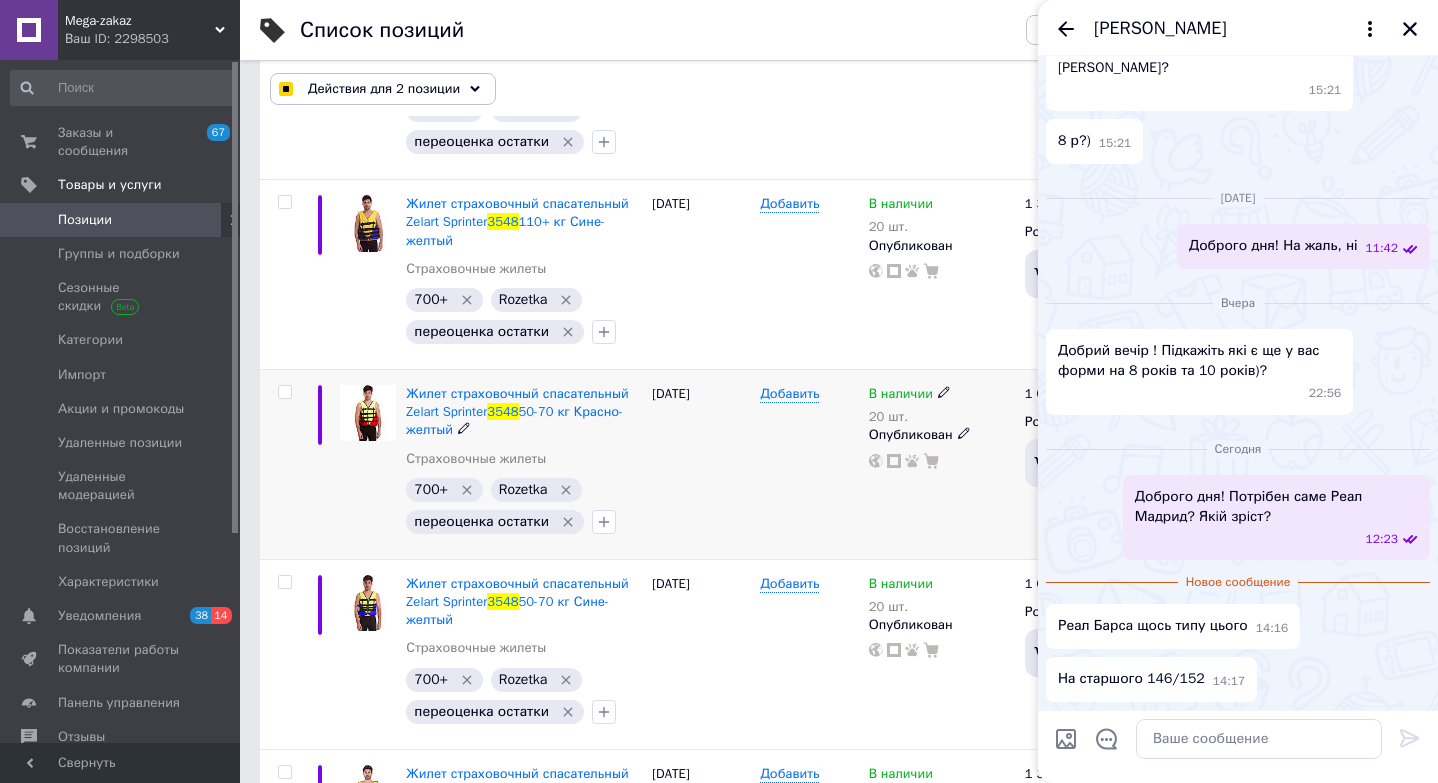 click at bounding box center (284, 392) 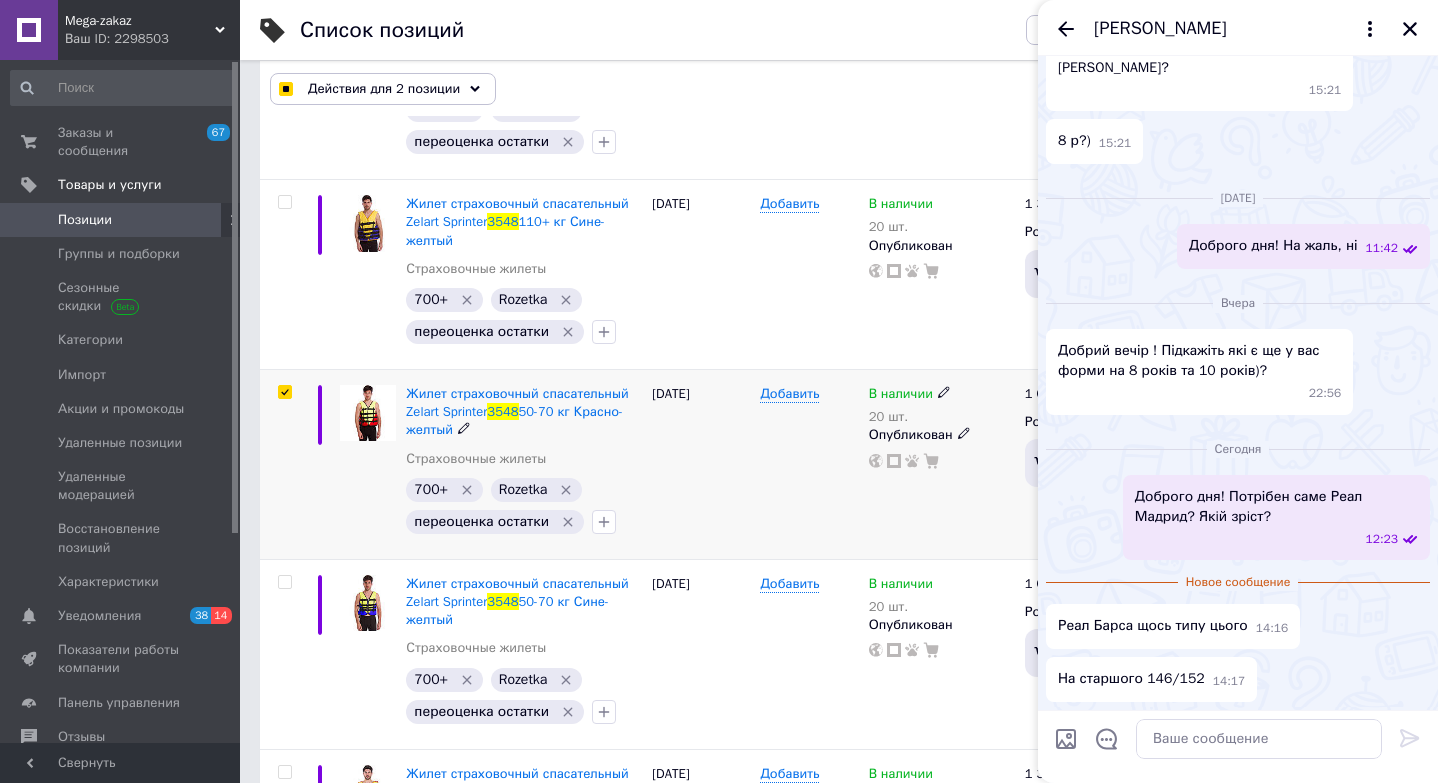 checkbox on "true" 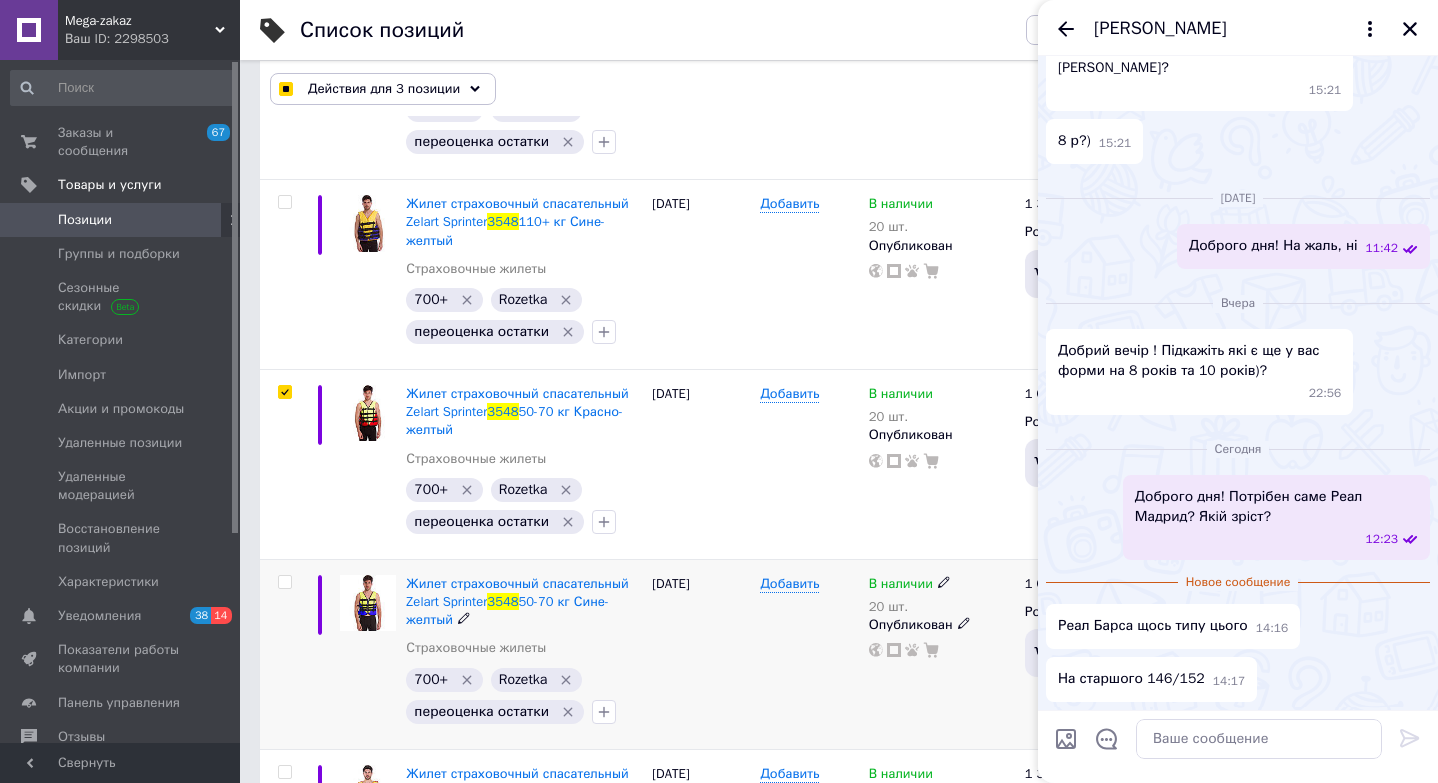 click at bounding box center [284, 582] 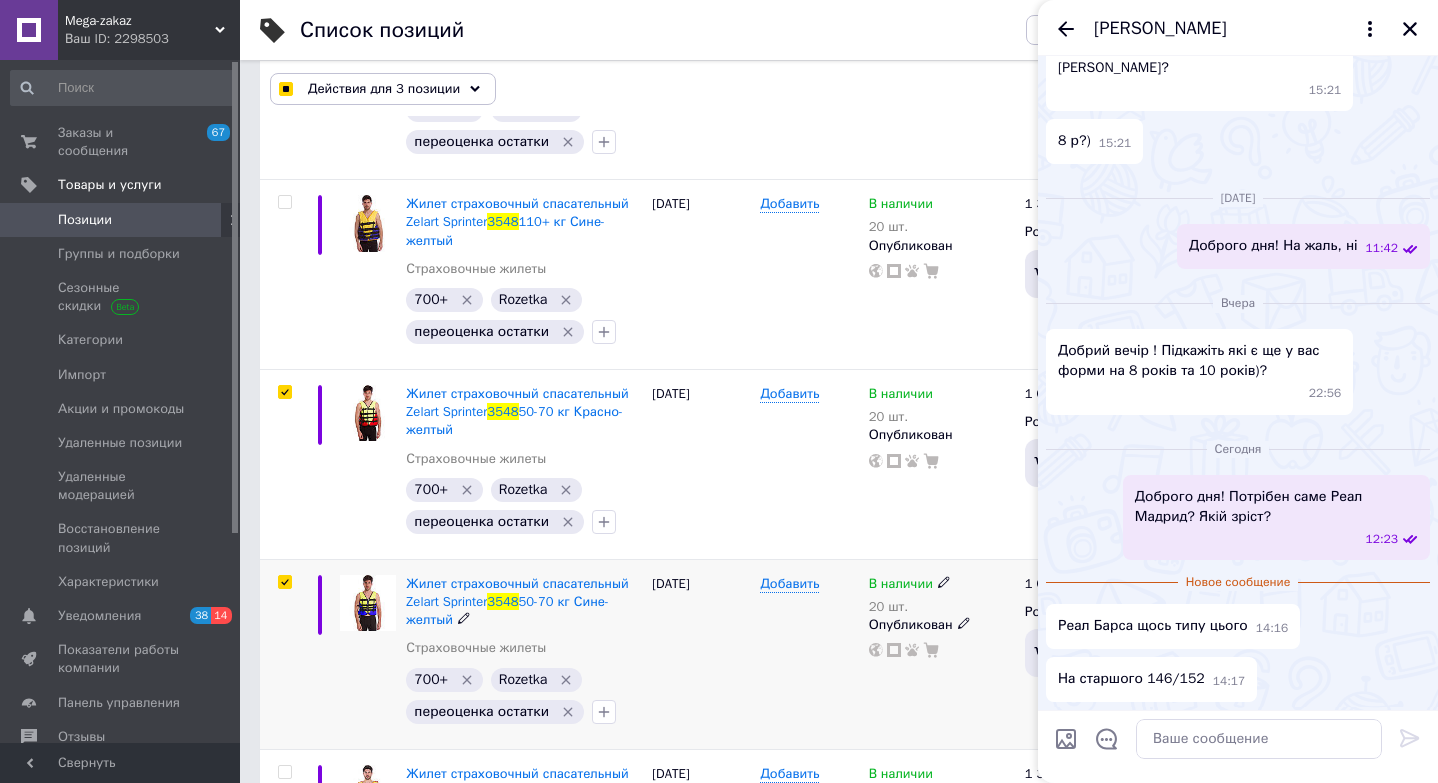 checkbox on "true" 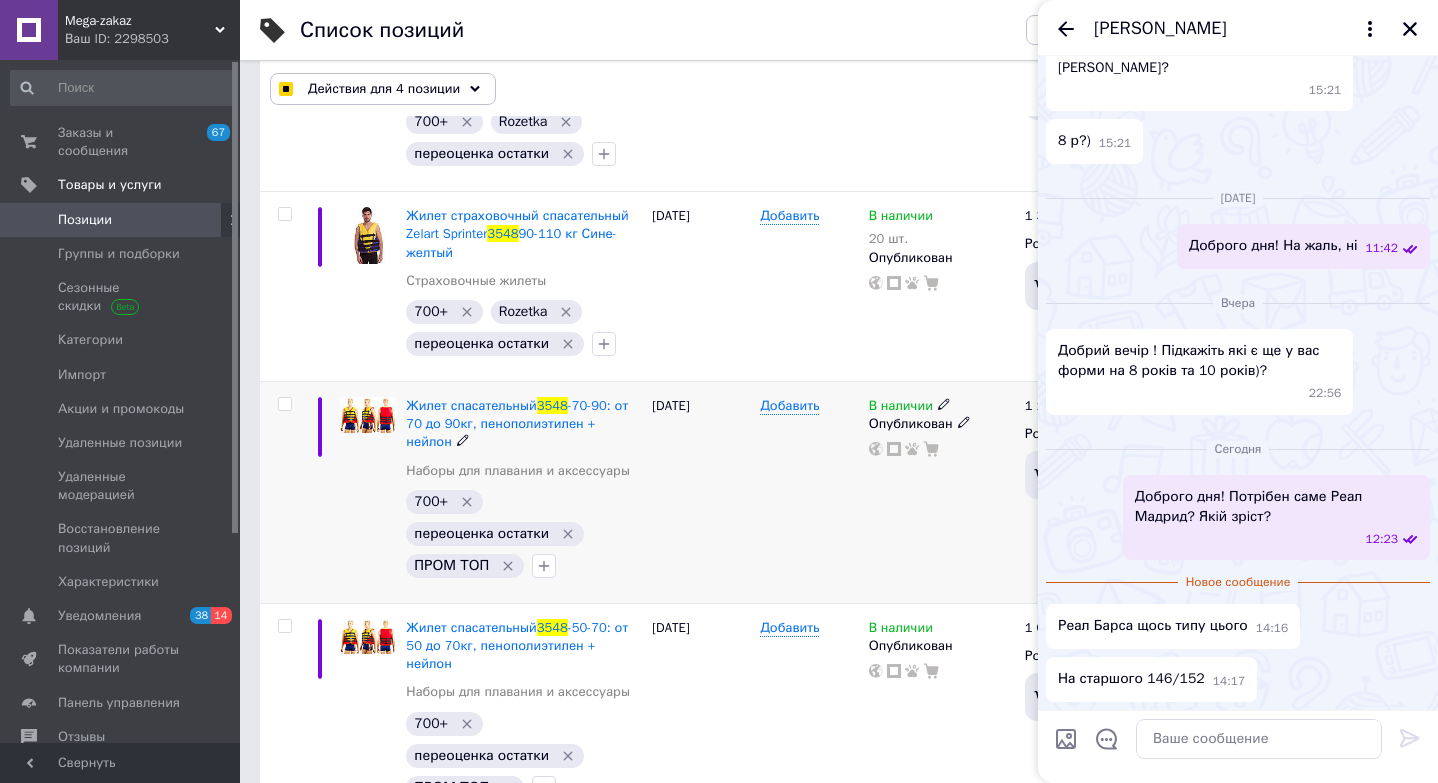 scroll, scrollTop: 2014, scrollLeft: 0, axis: vertical 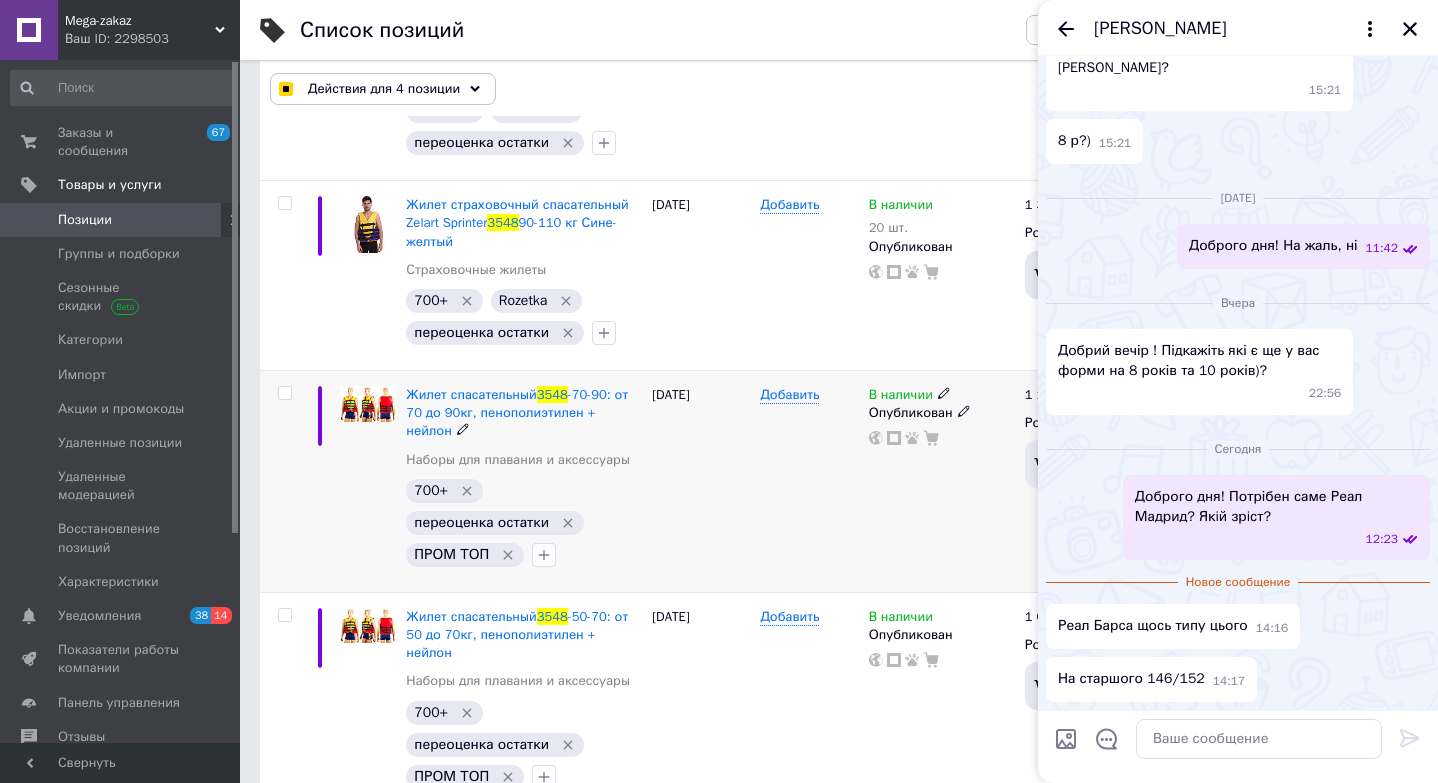 click at bounding box center (284, 393) 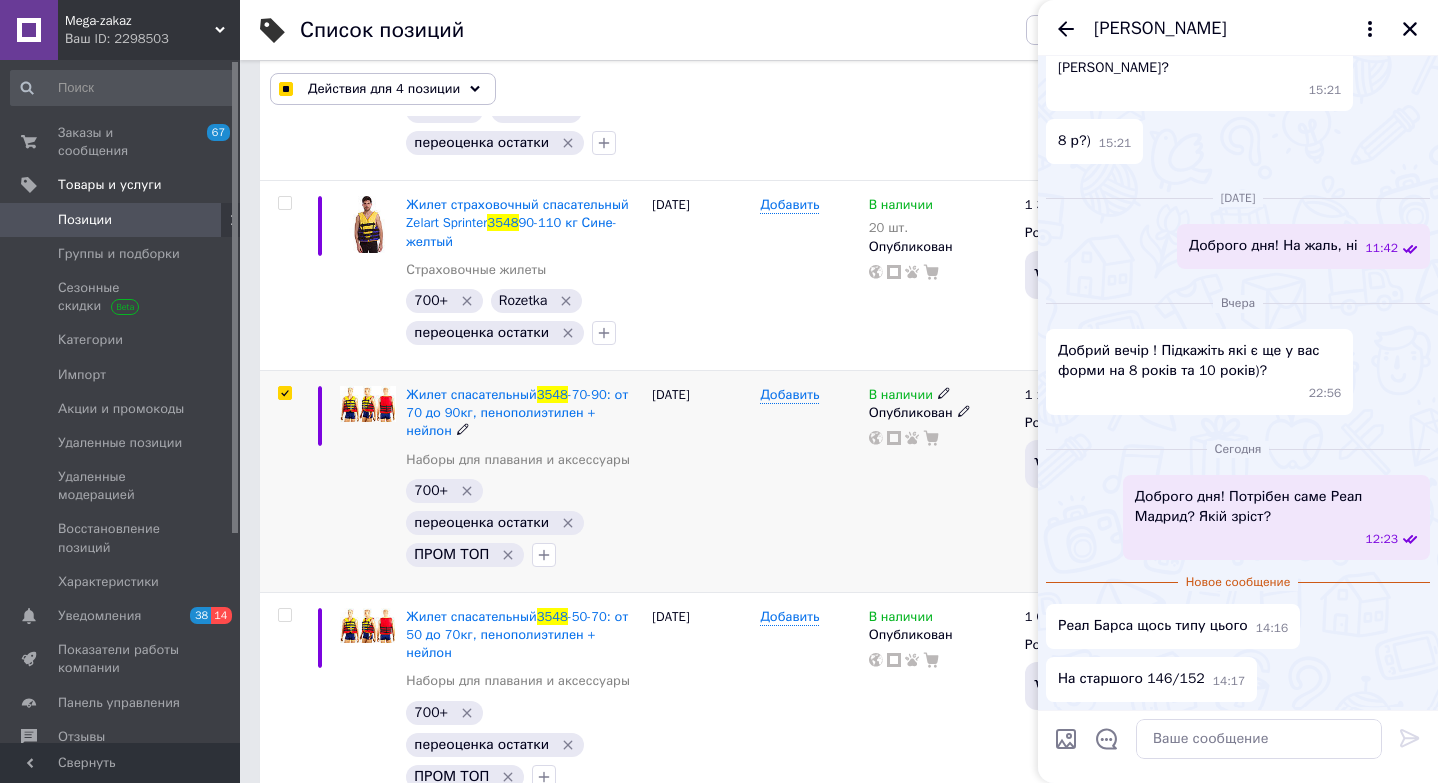 checkbox on "true" 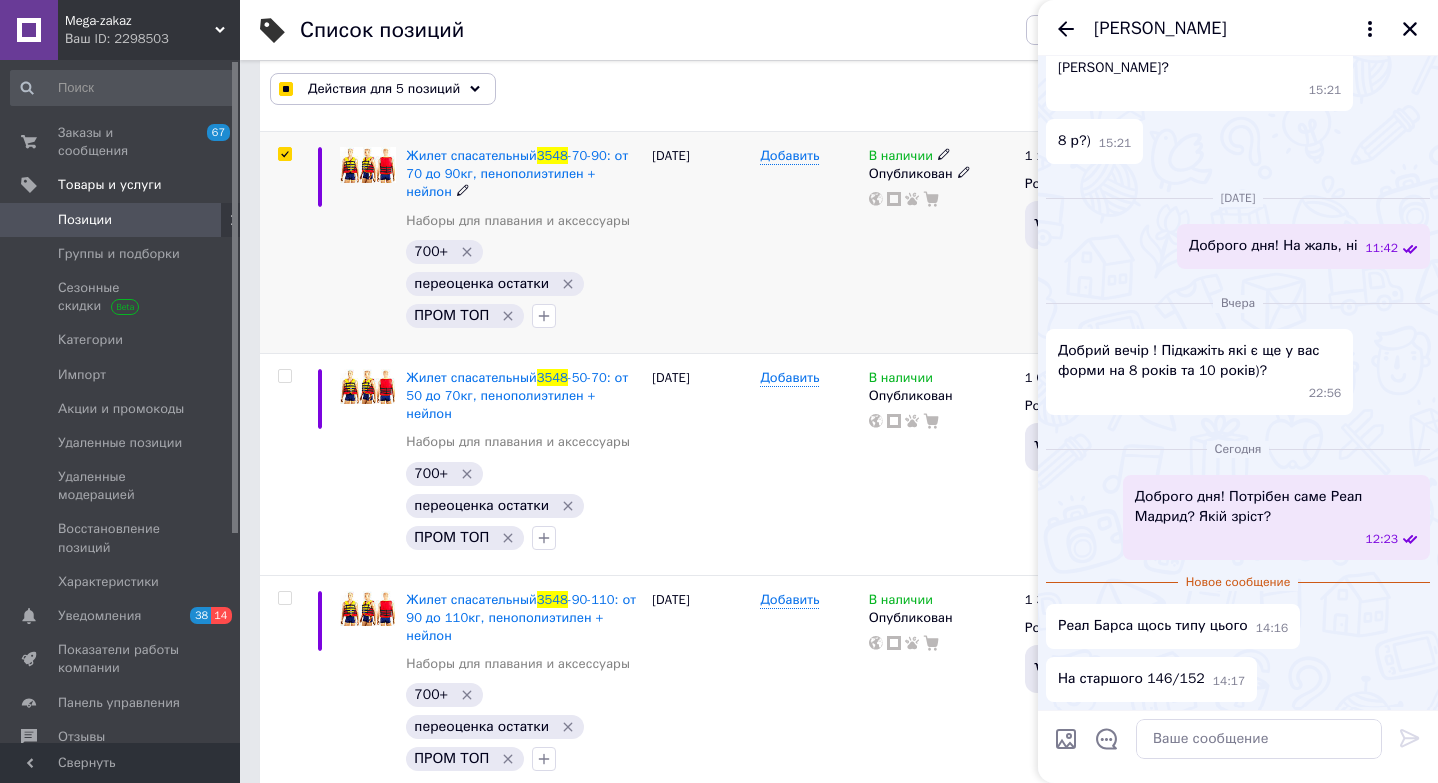 scroll, scrollTop: 2295, scrollLeft: 0, axis: vertical 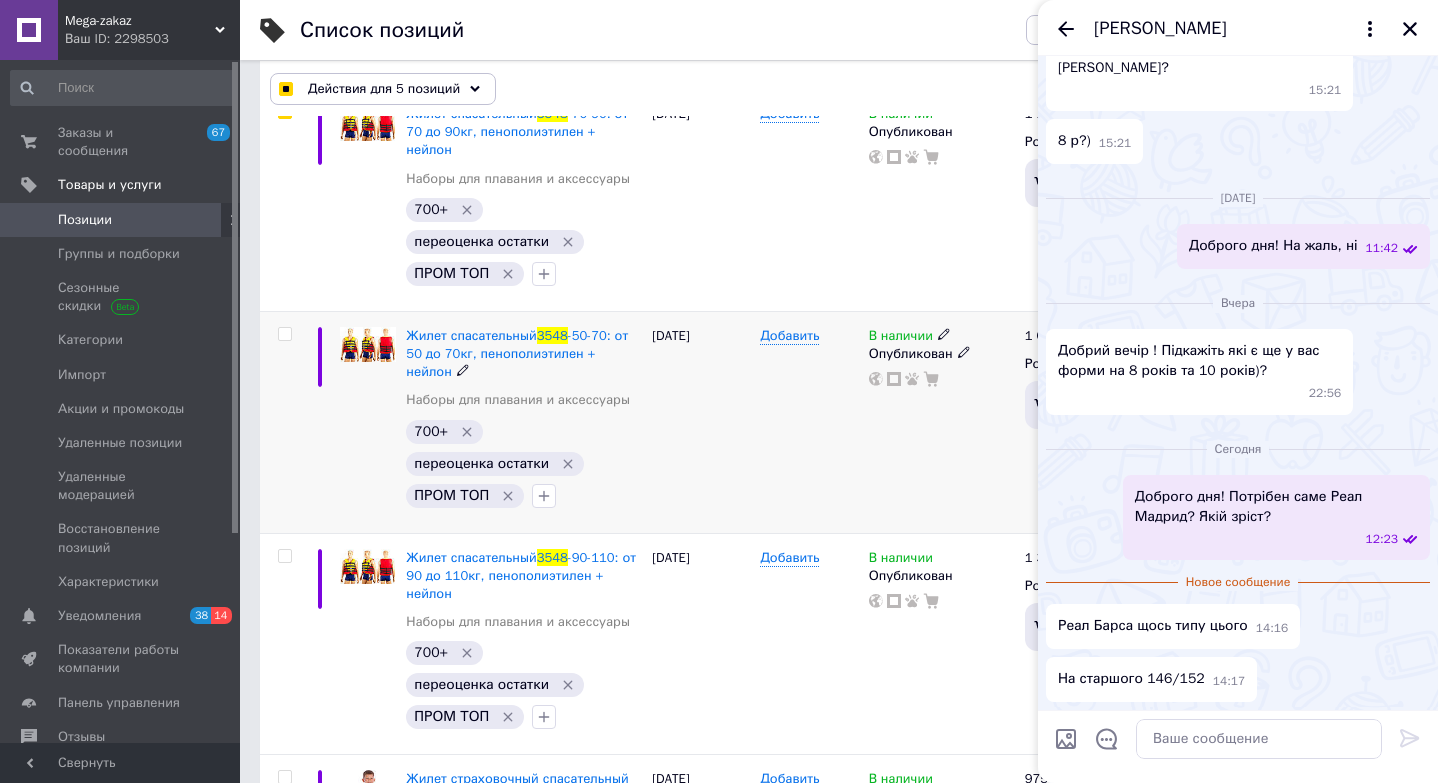 click at bounding box center (284, 334) 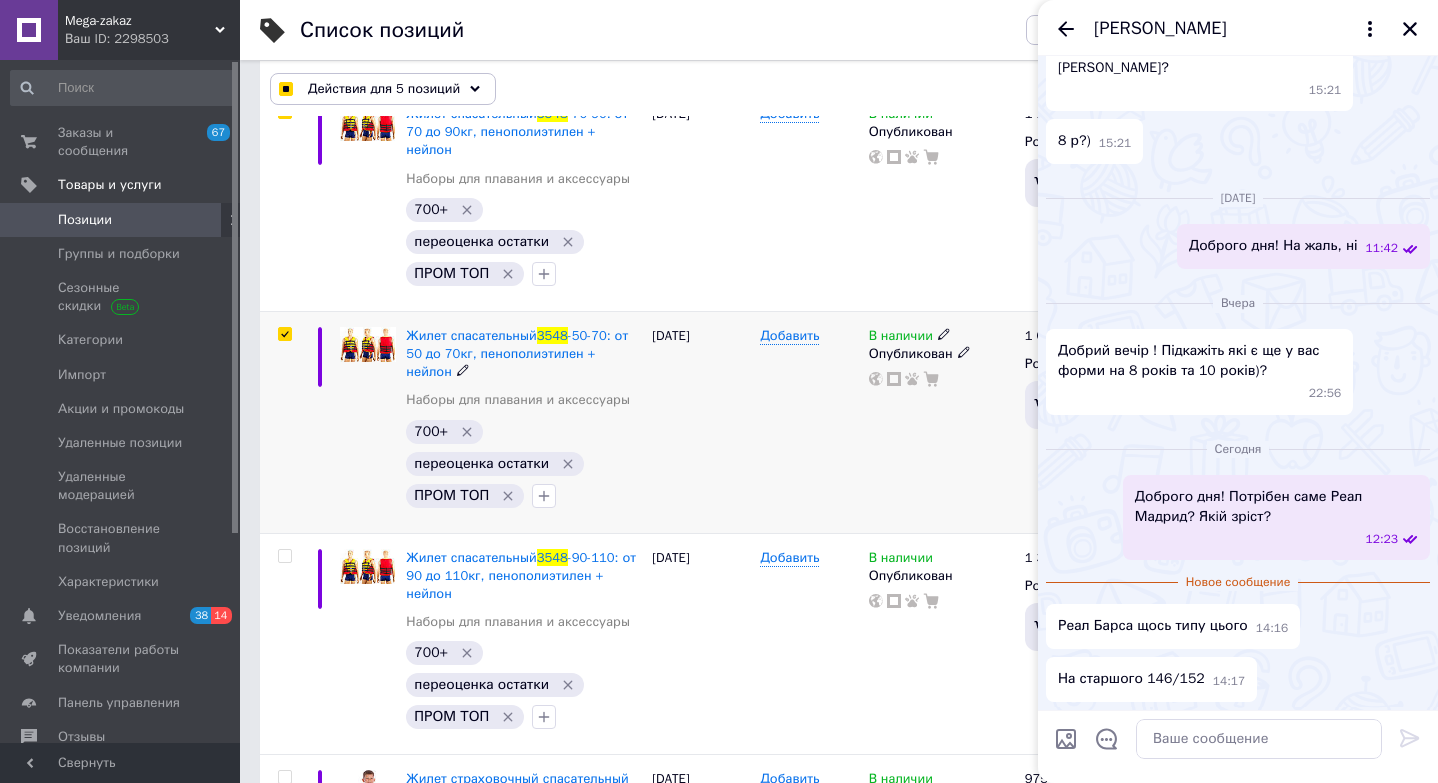 checkbox on "true" 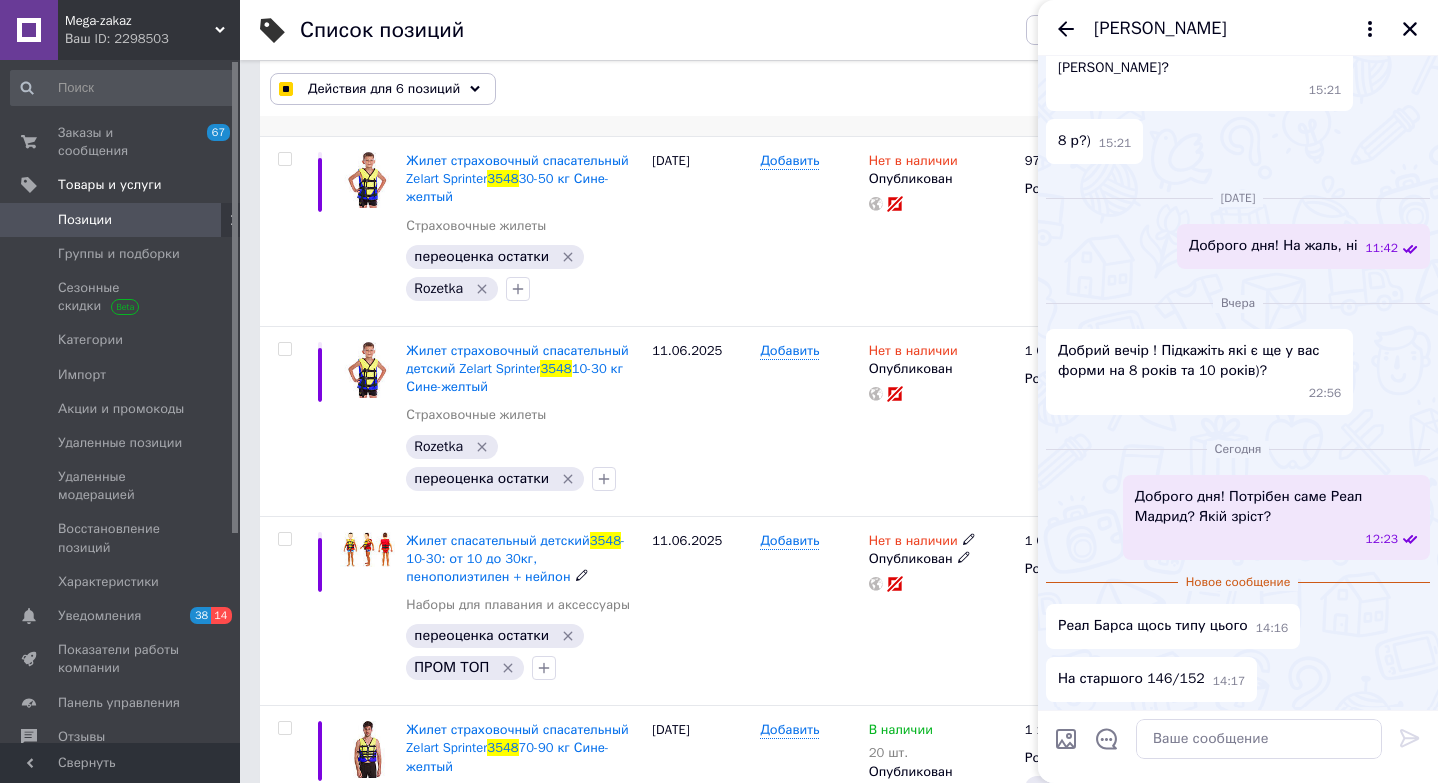 scroll, scrollTop: 3284, scrollLeft: 0, axis: vertical 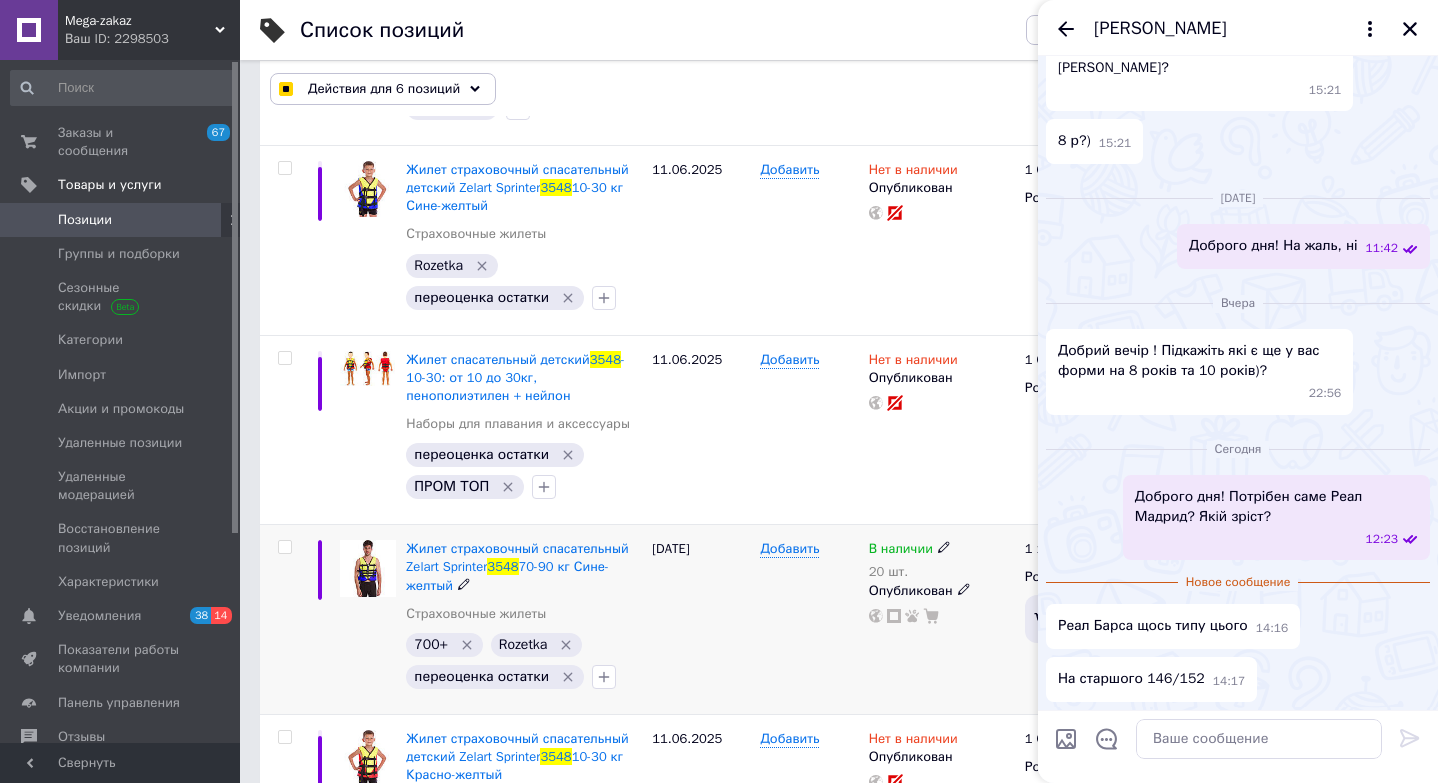 click at bounding box center (284, 547) 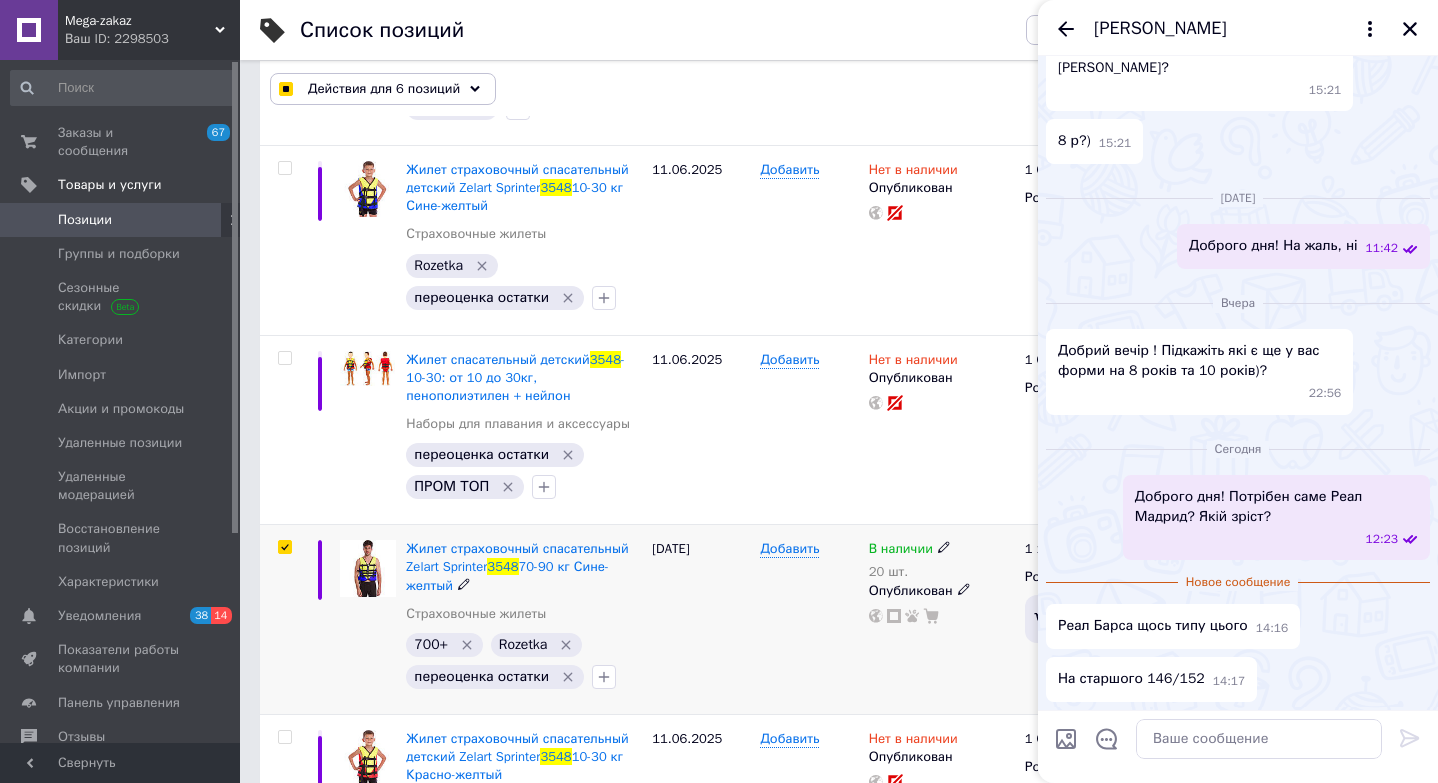 checkbox on "true" 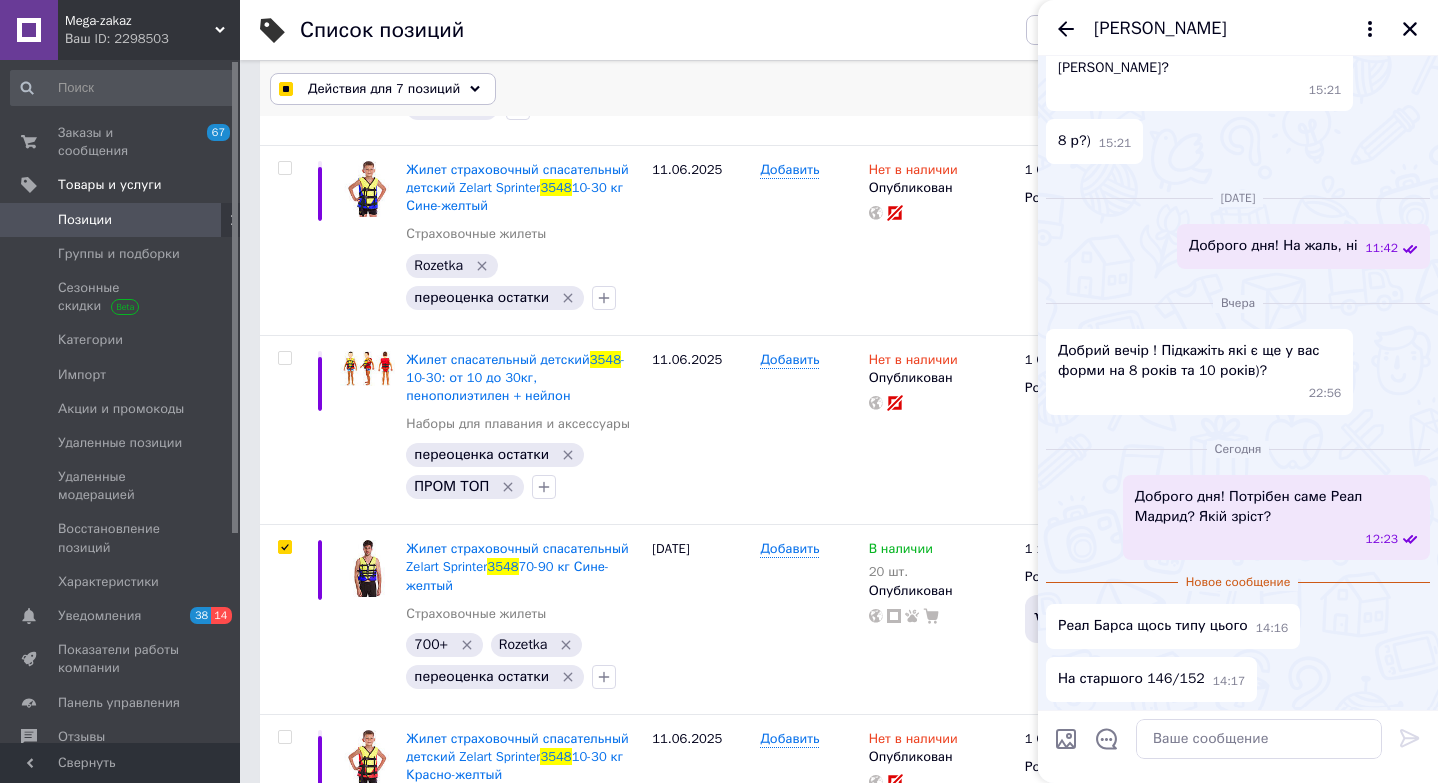 click on "Действия для 7 позиций" at bounding box center (384, 89) 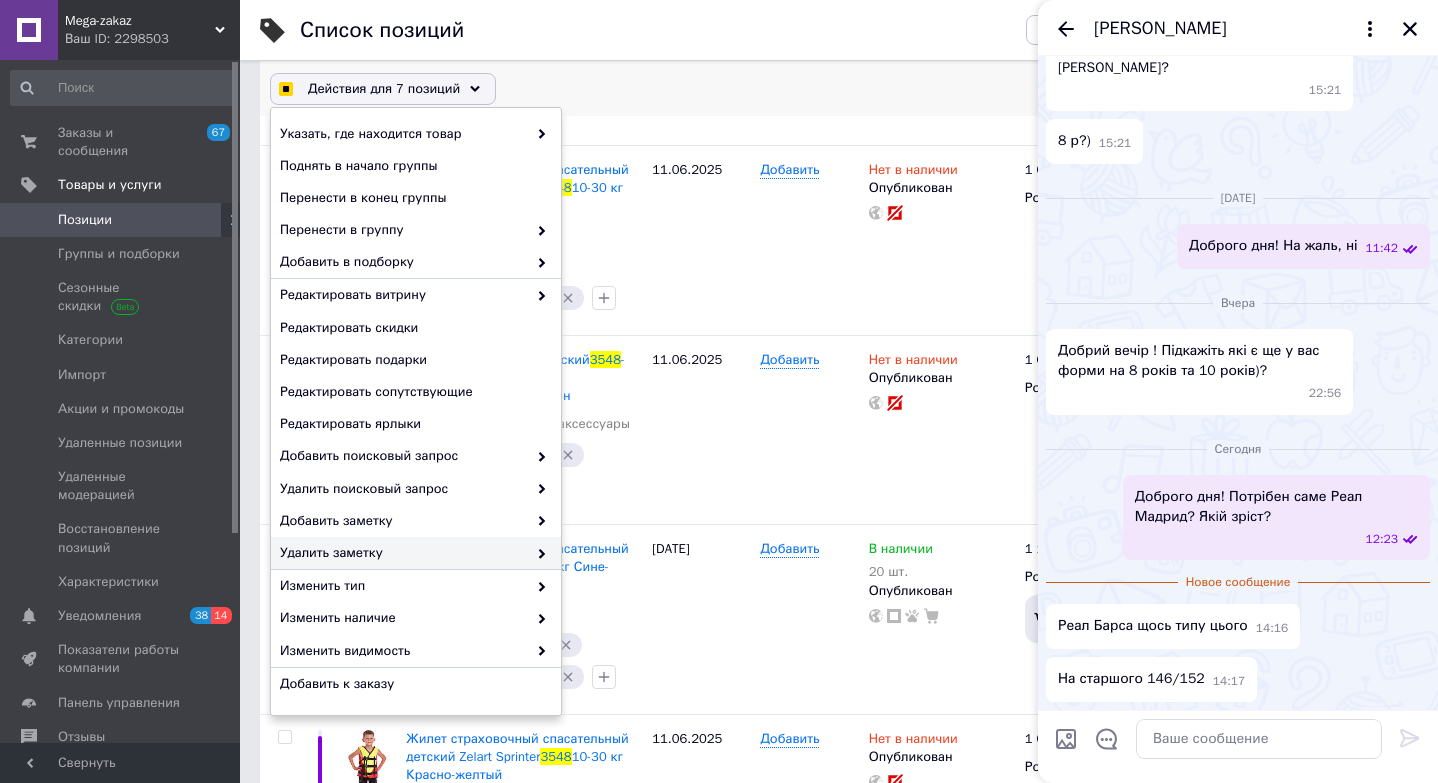 checkbox on "true" 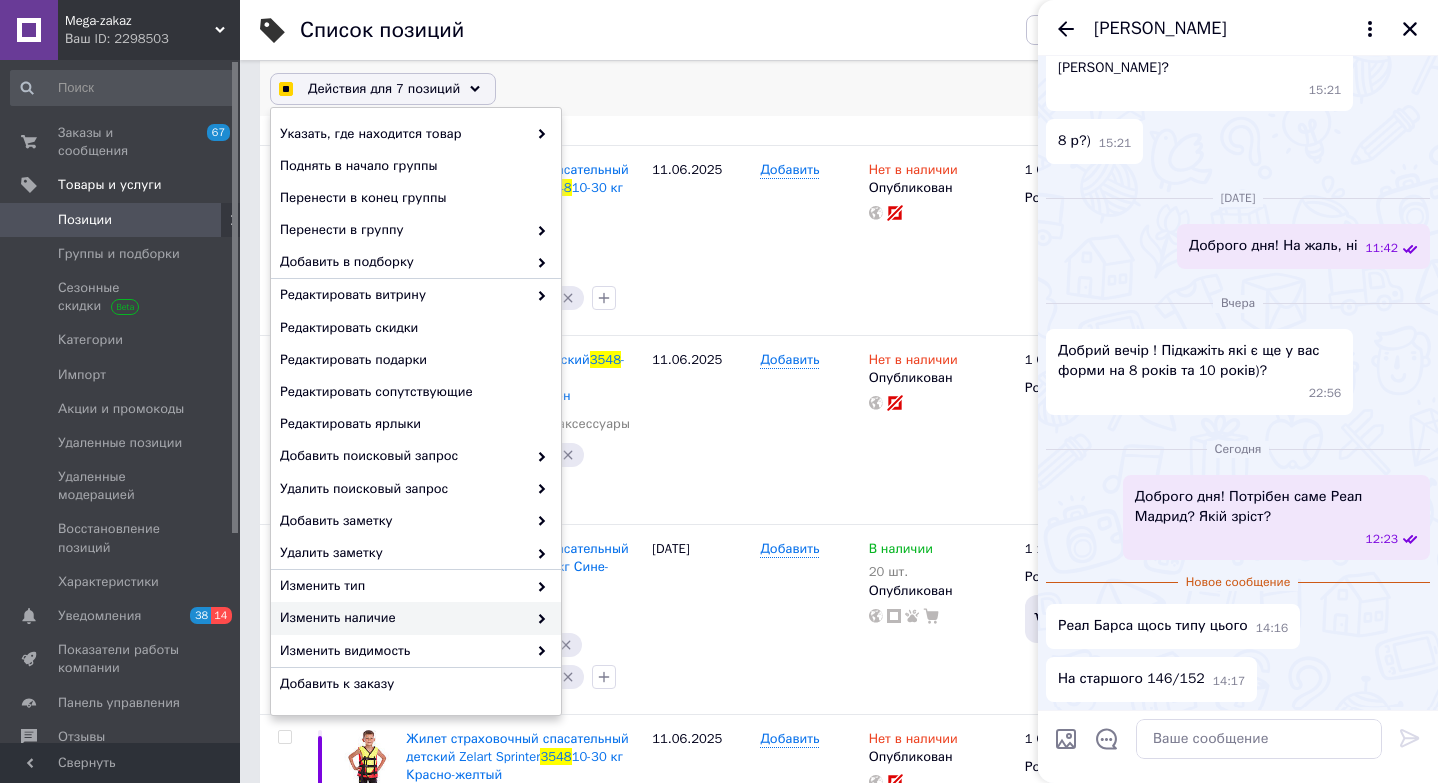 checkbox on "true" 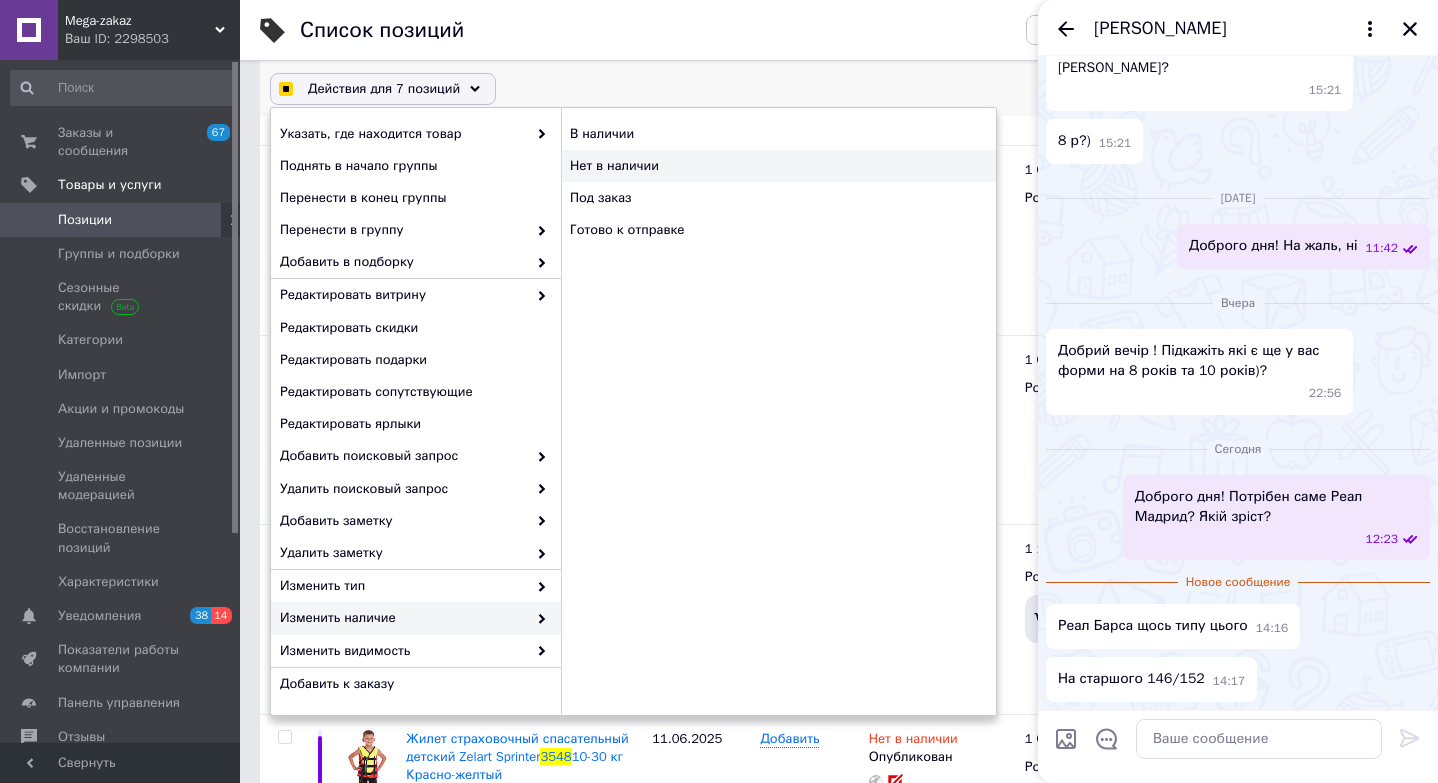click on "Нет в наличии" at bounding box center [778, 166] 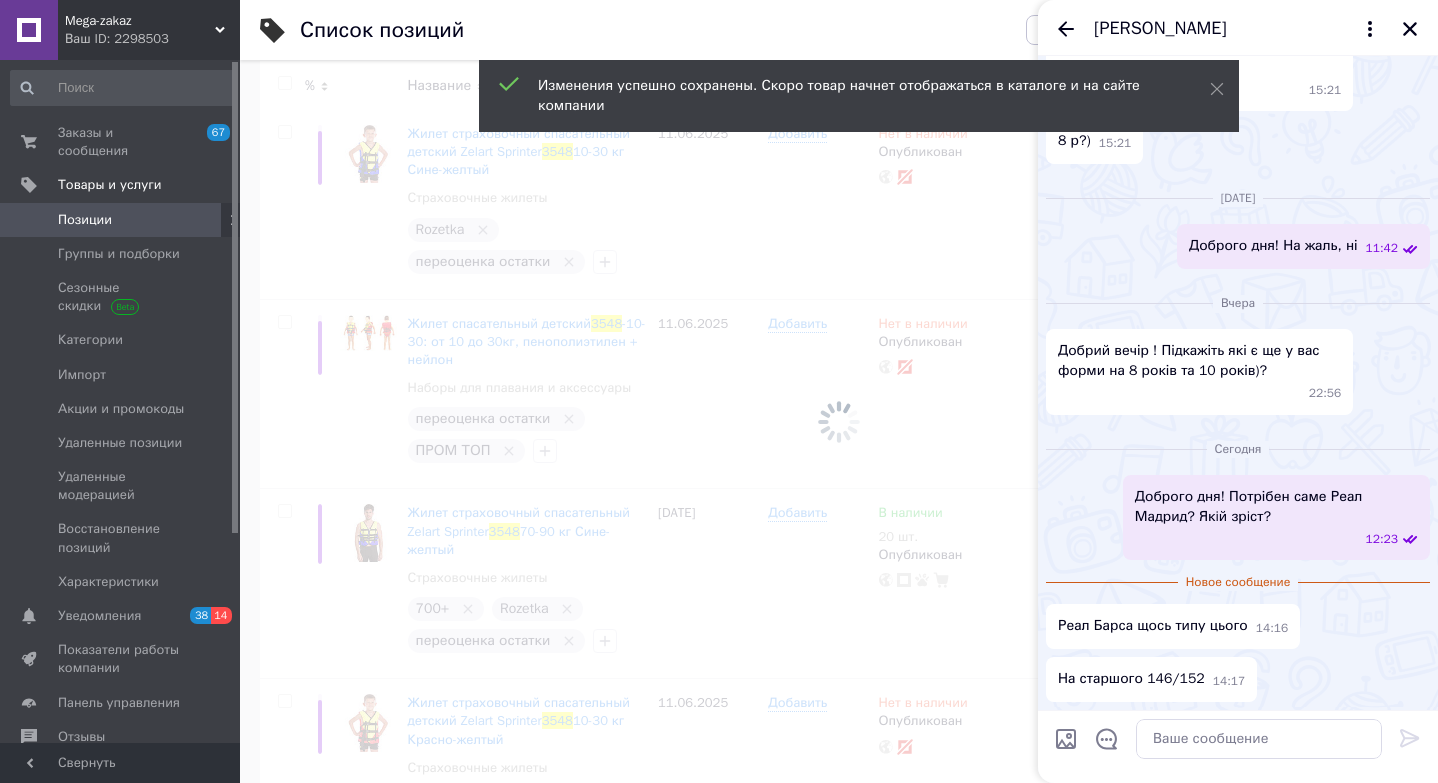 scroll, scrollTop: 3248, scrollLeft: 0, axis: vertical 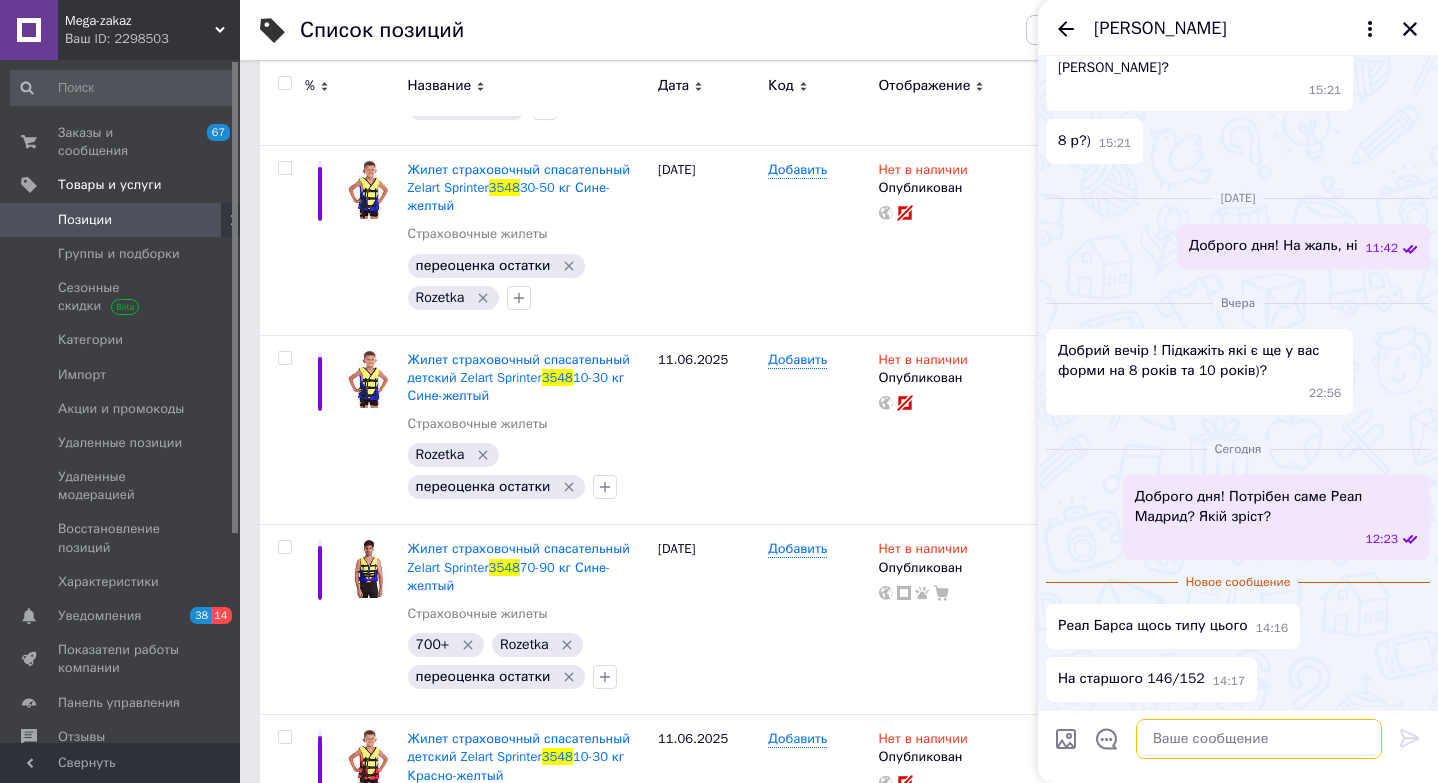 click at bounding box center (1259, 739) 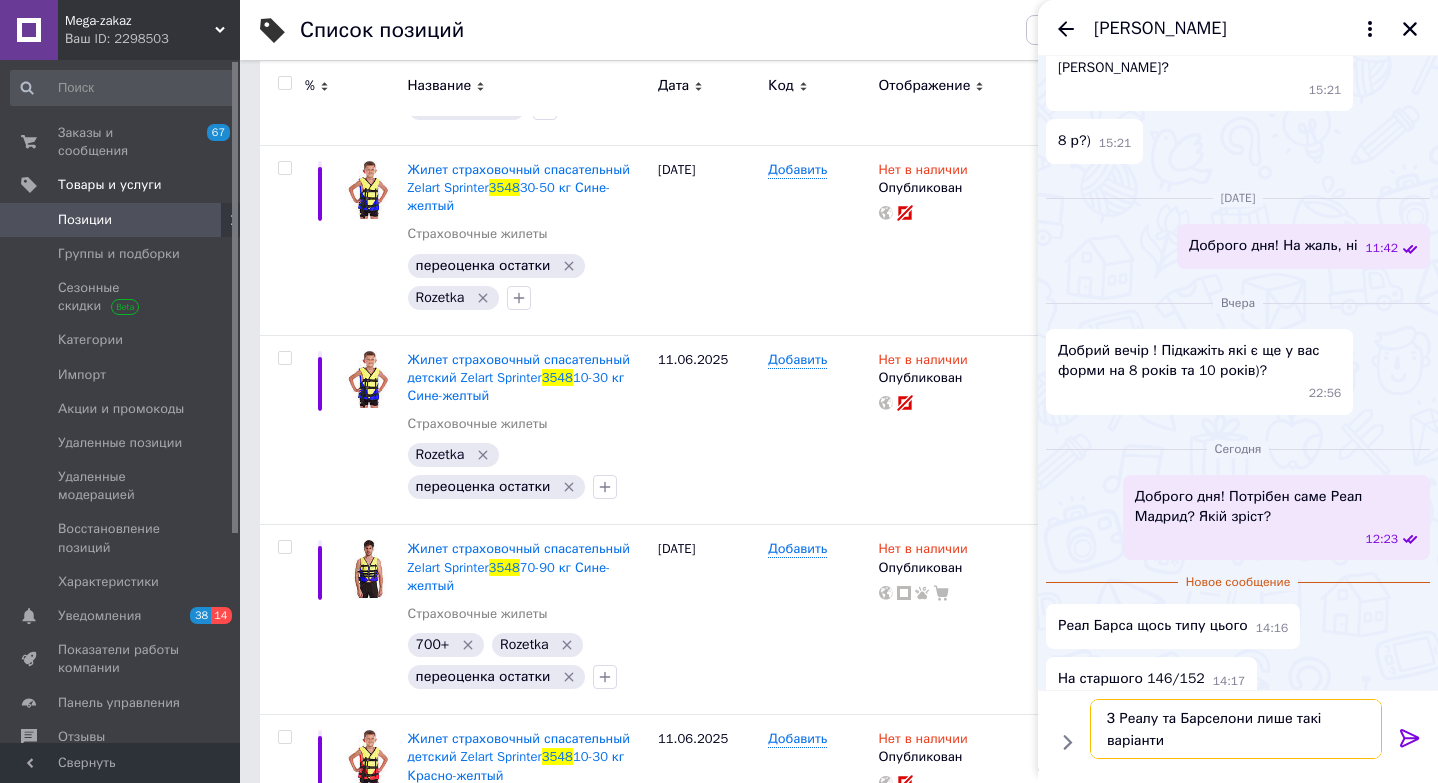 type 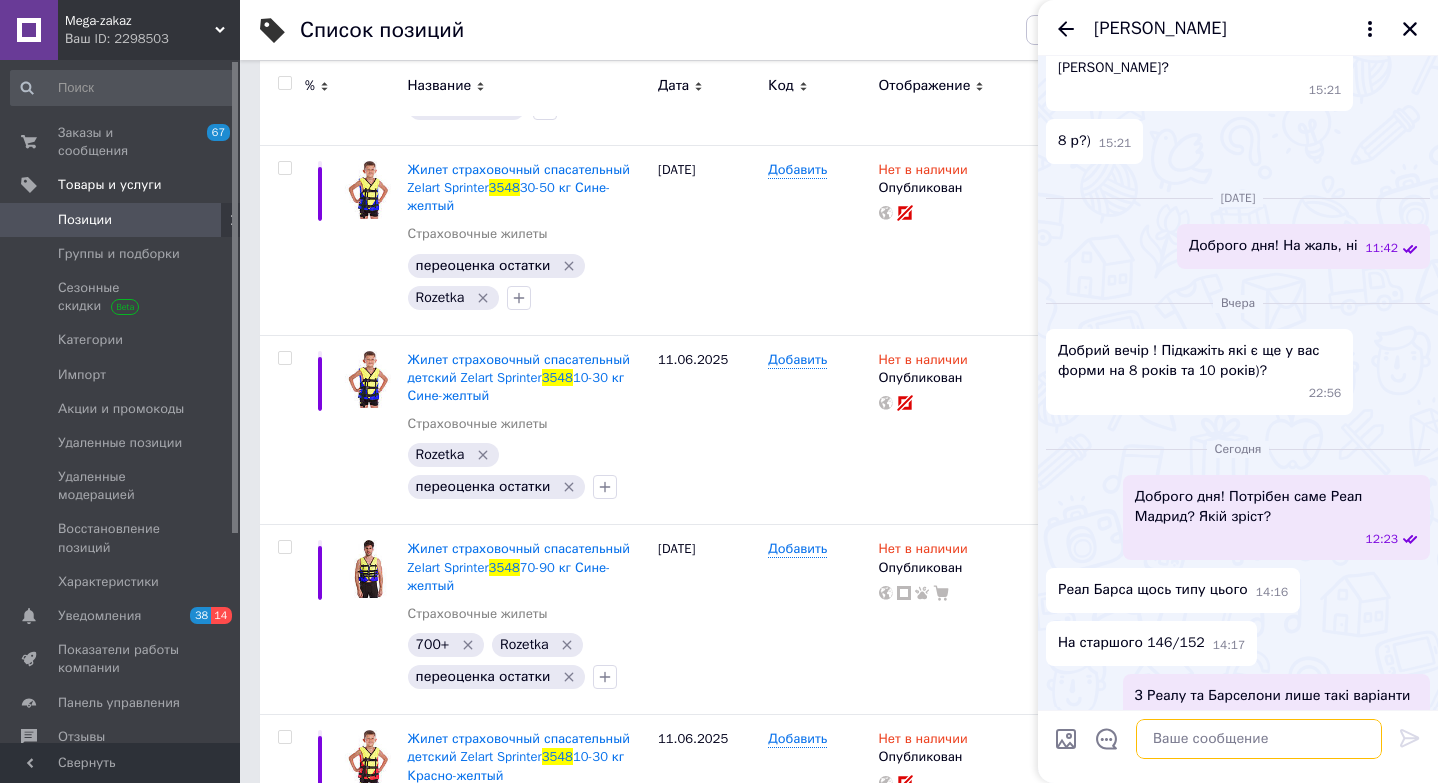 scroll, scrollTop: 587, scrollLeft: 0, axis: vertical 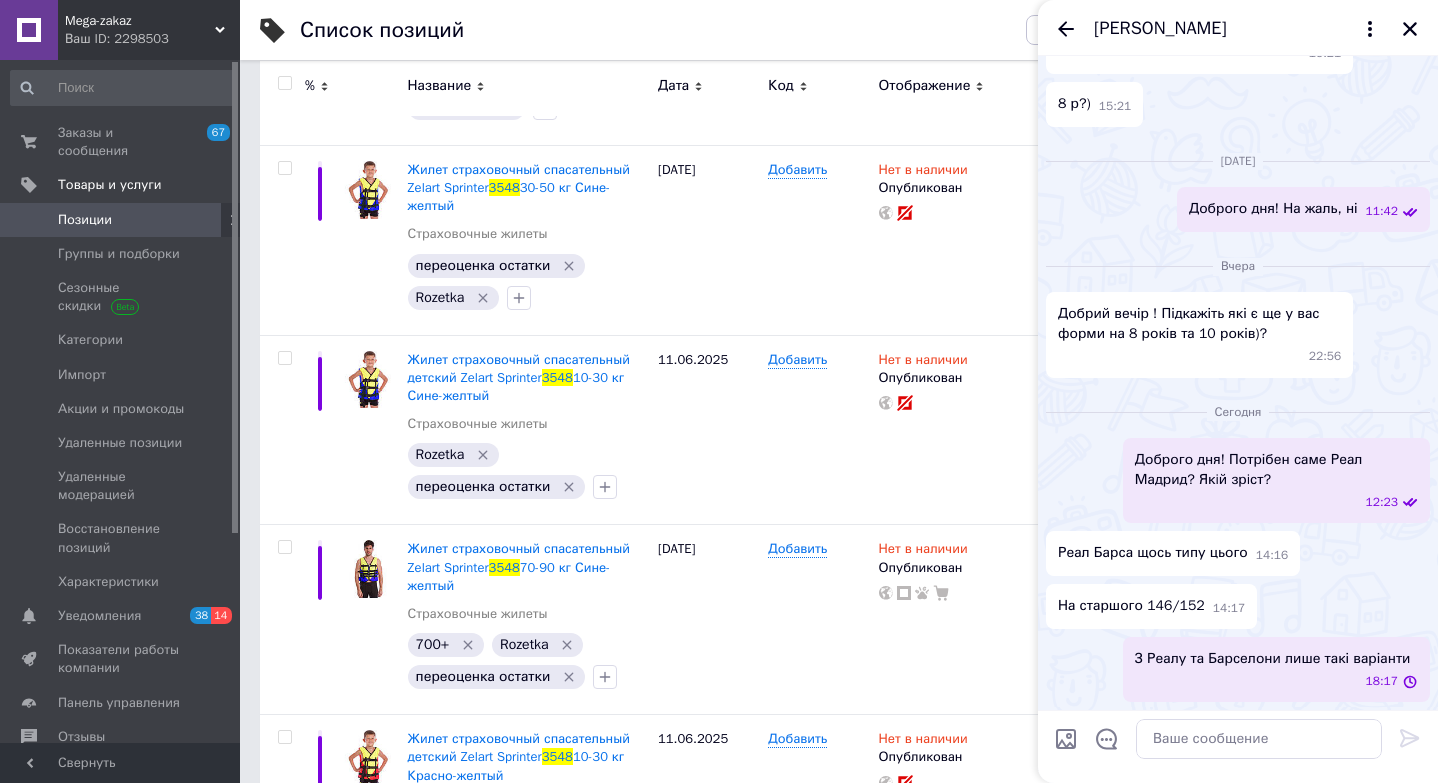 click at bounding box center (1066, 739) 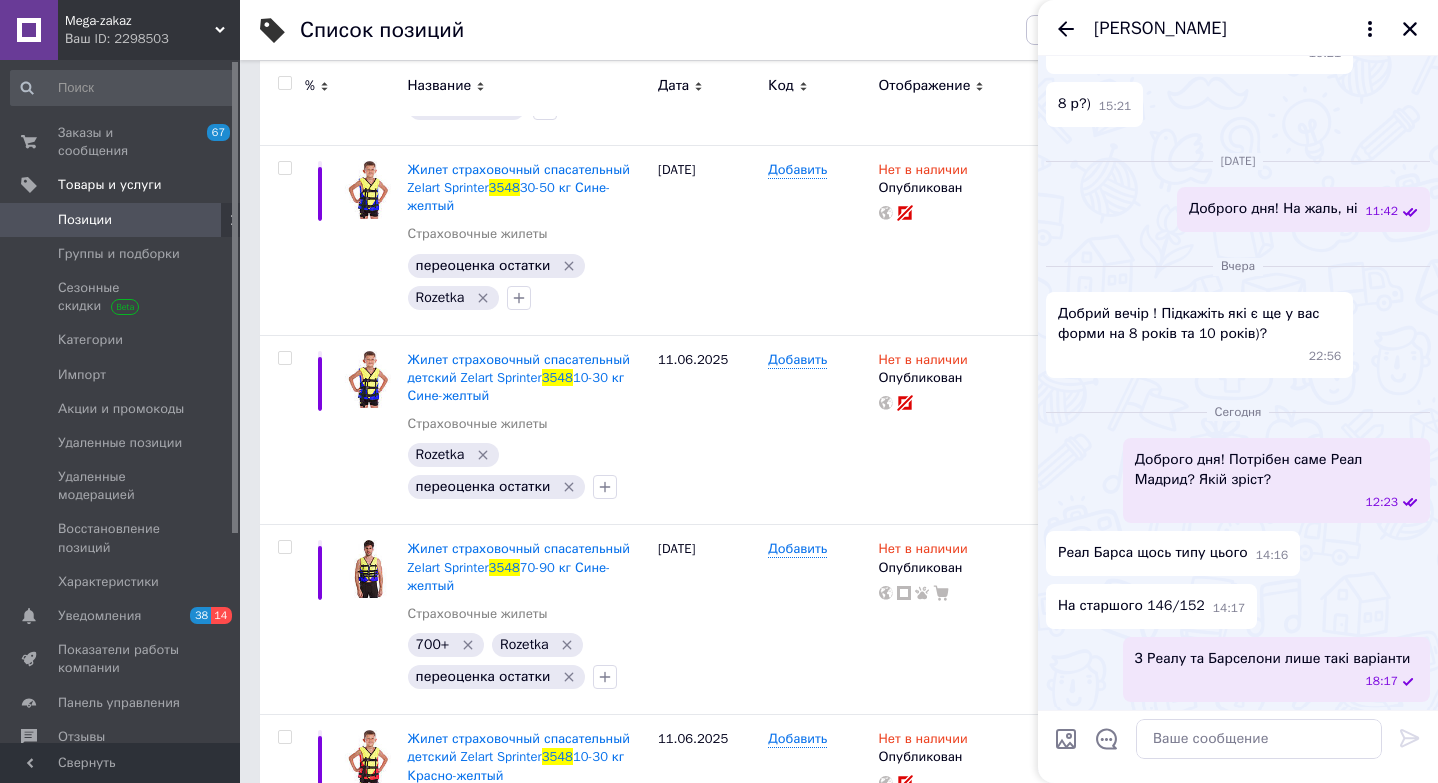 type on "C:\fakepath\ea89848619e136e3fb5f7cea1c4b240d.jpg" 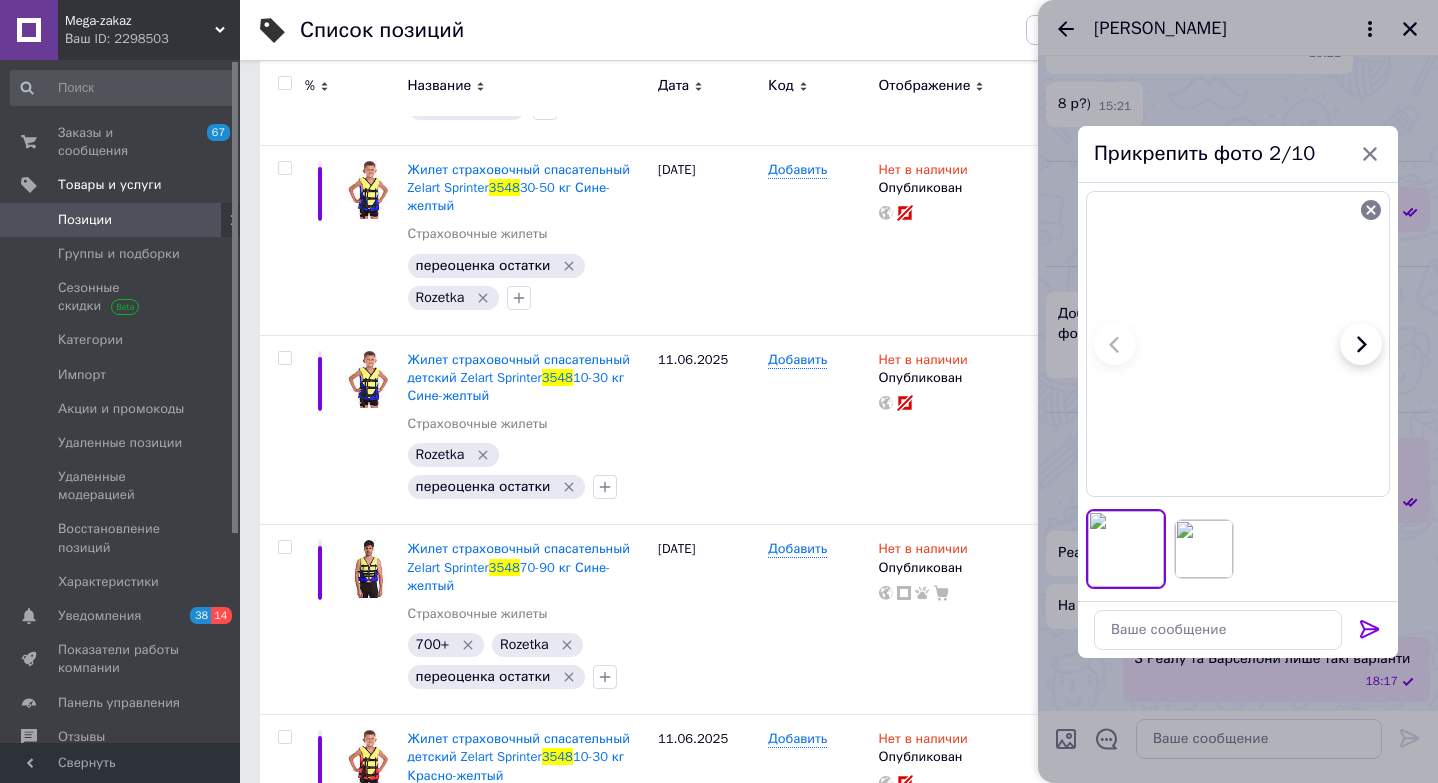 click 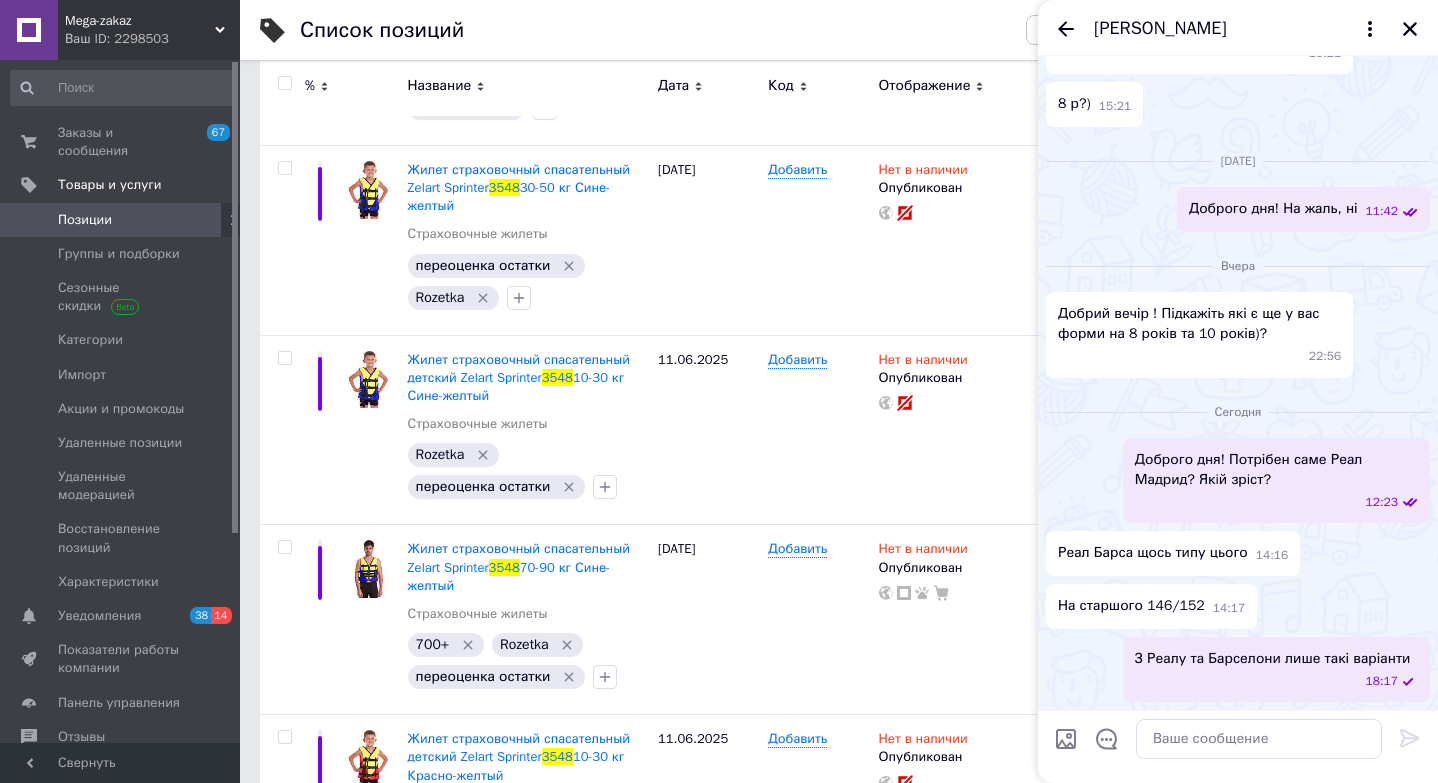 scroll, scrollTop: 955, scrollLeft: 0, axis: vertical 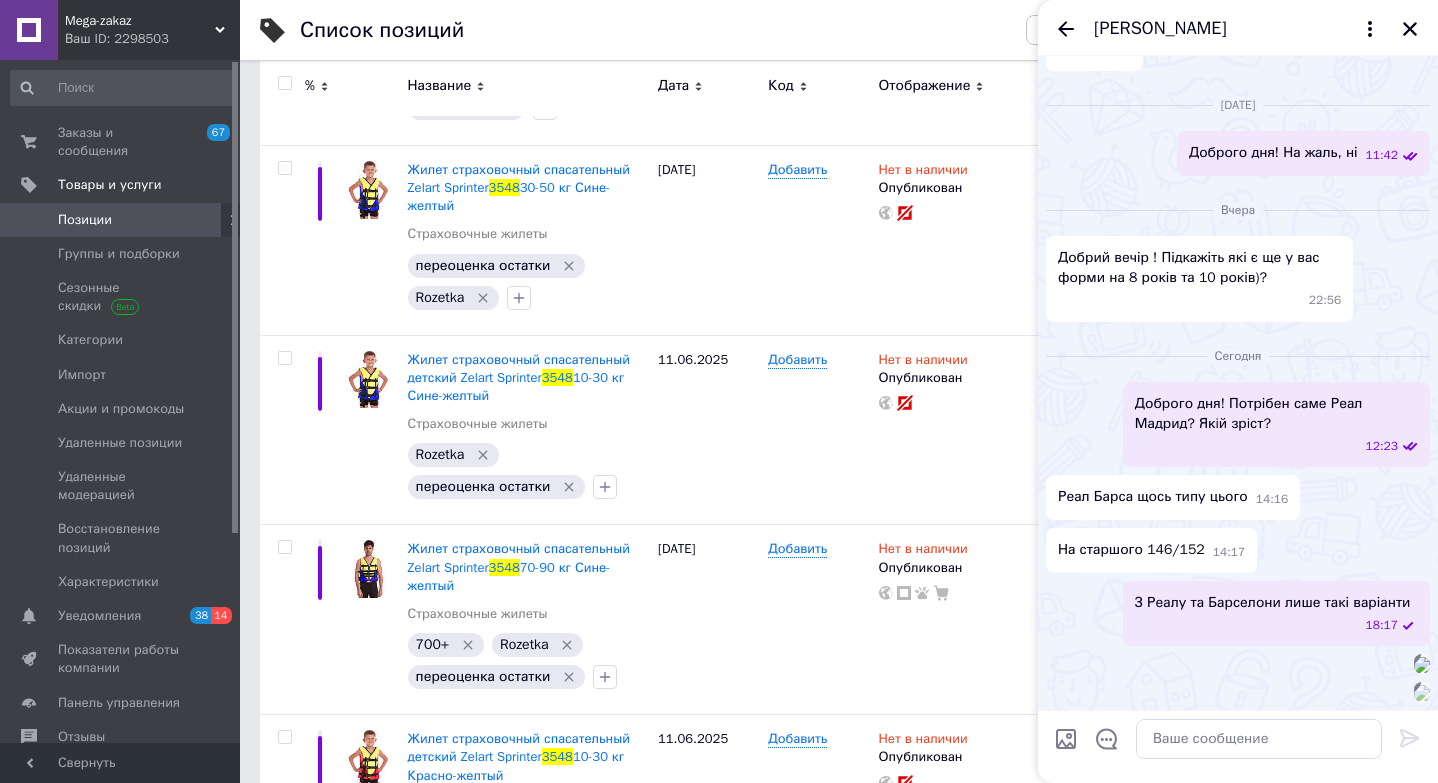 click at bounding box center (1066, 739) 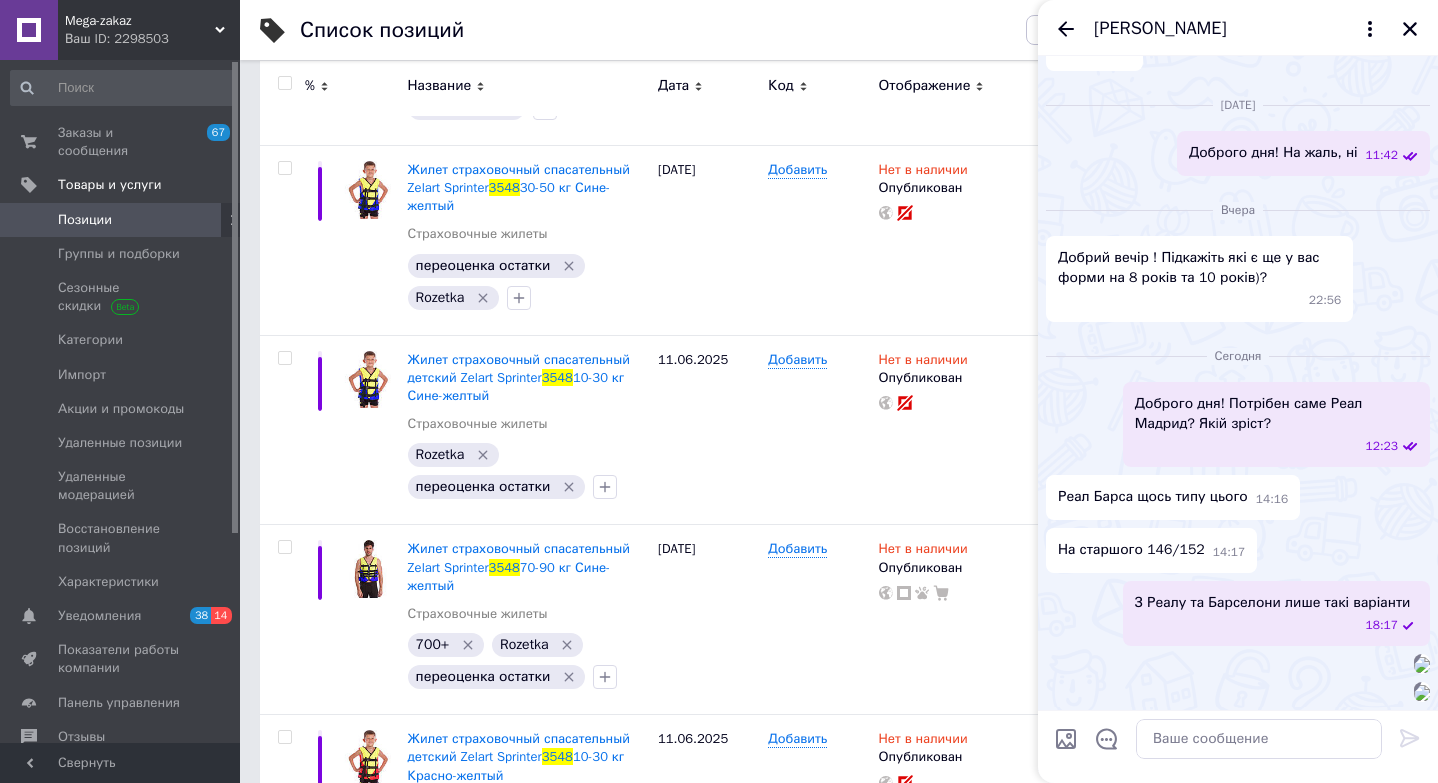 type on "C:\fakepath\4eb66fe462bd70e709de4bbd214ea762.jpg" 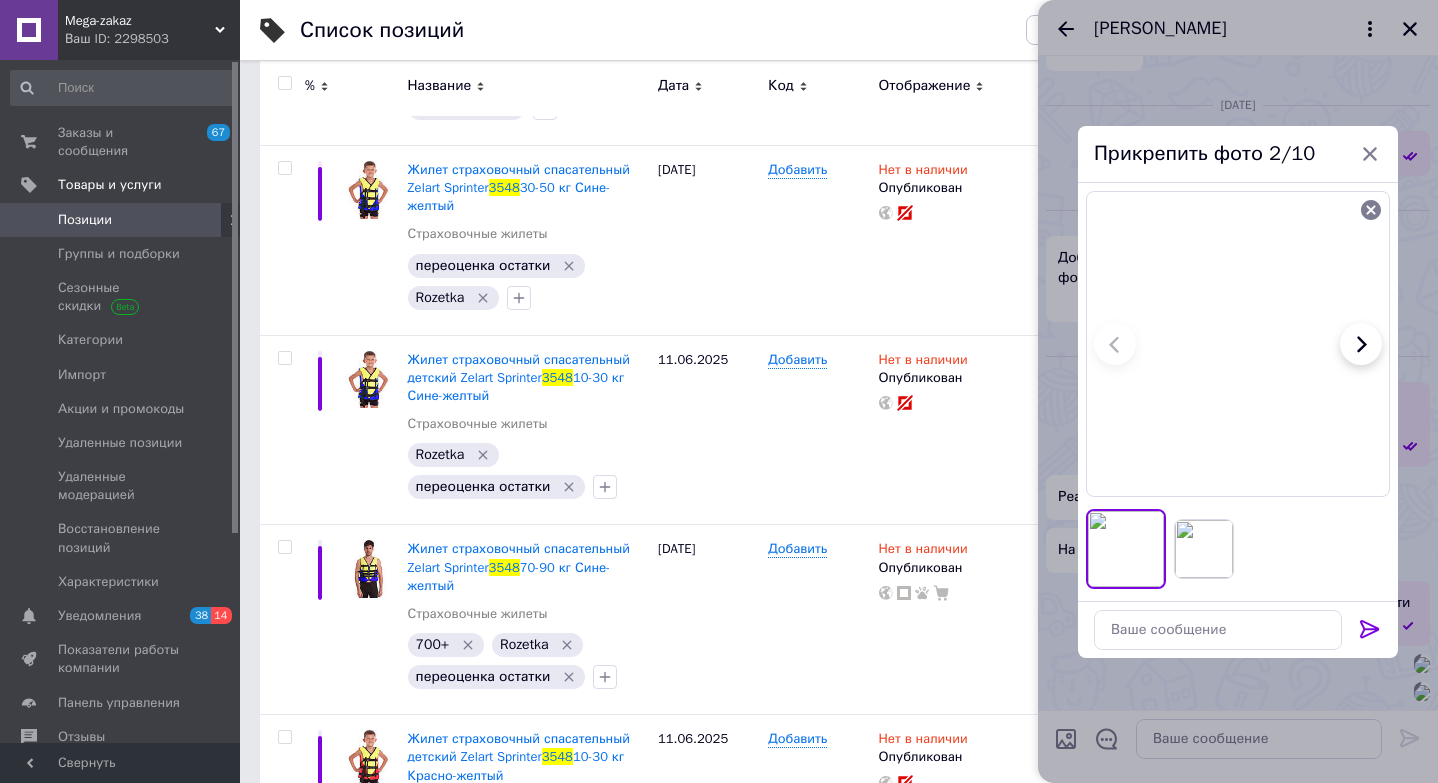 click 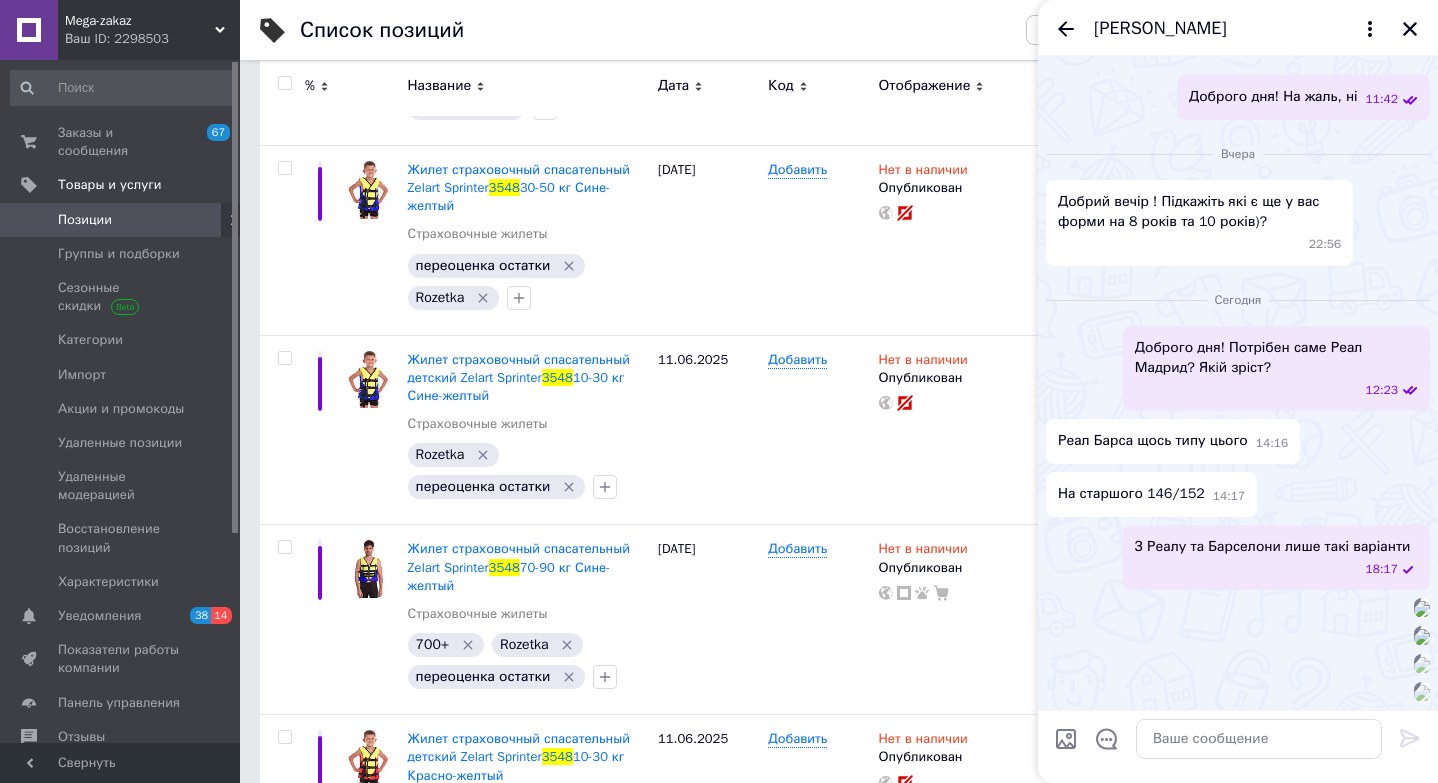 click at bounding box center (1066, 739) 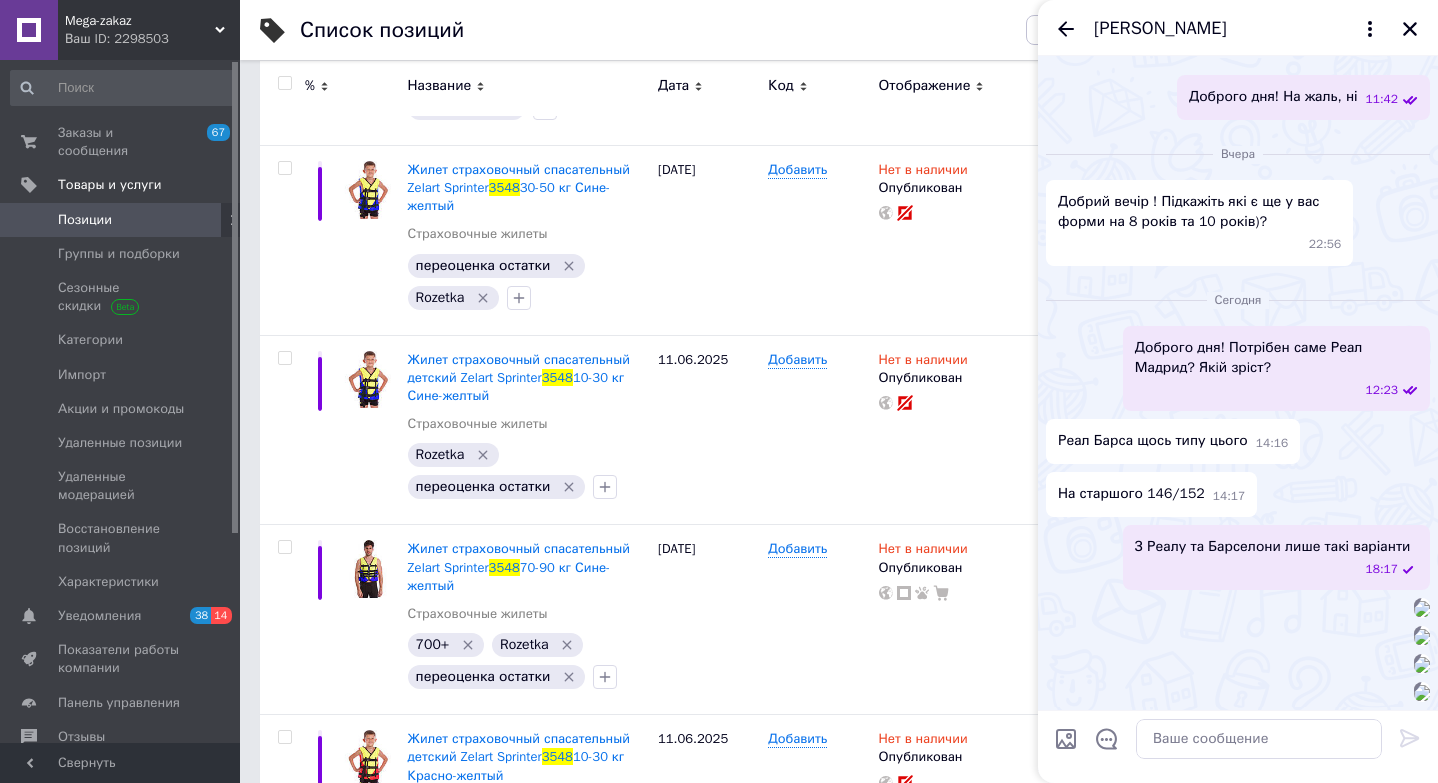 type on "C:\fakepath\bf6e6b0c28058a6dea0a24d97774c7c1.jpg" 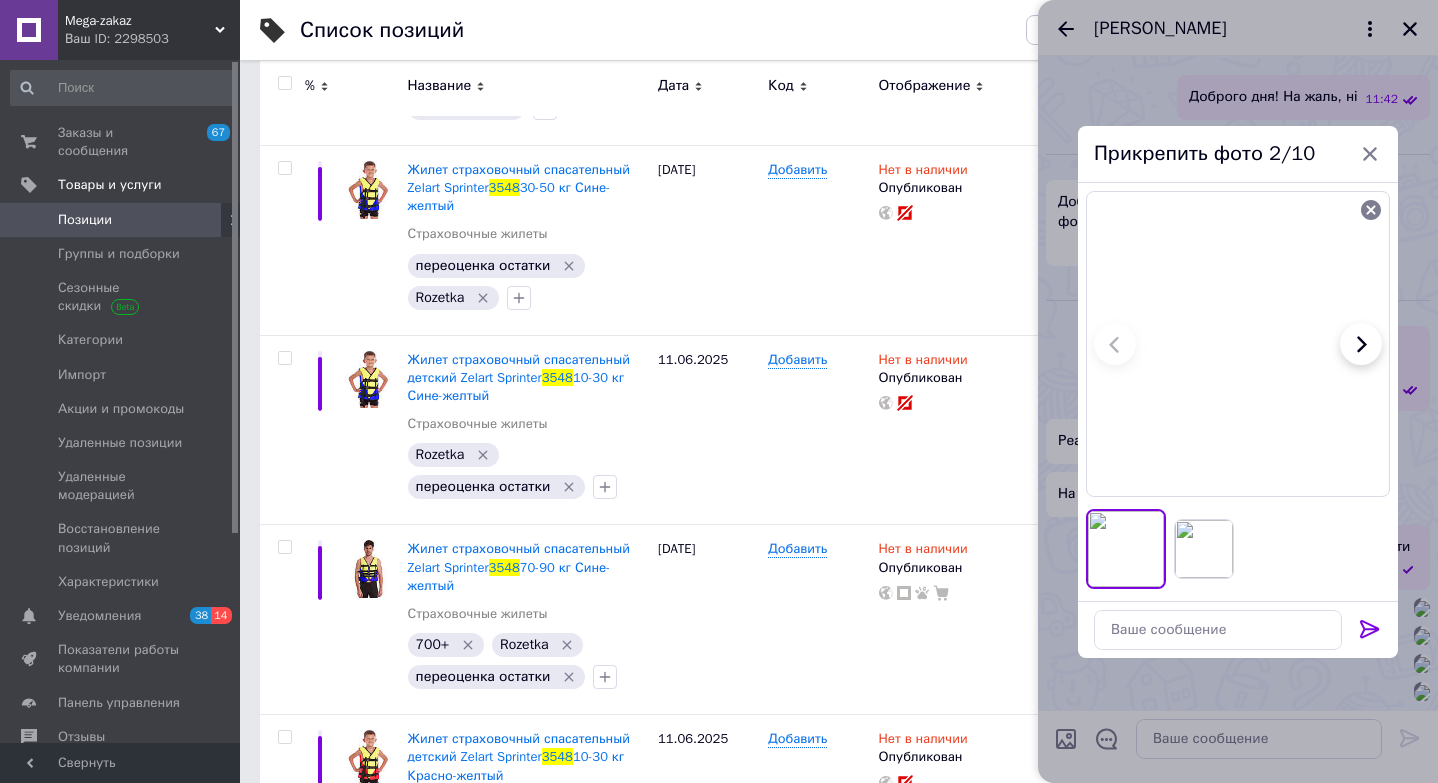 click 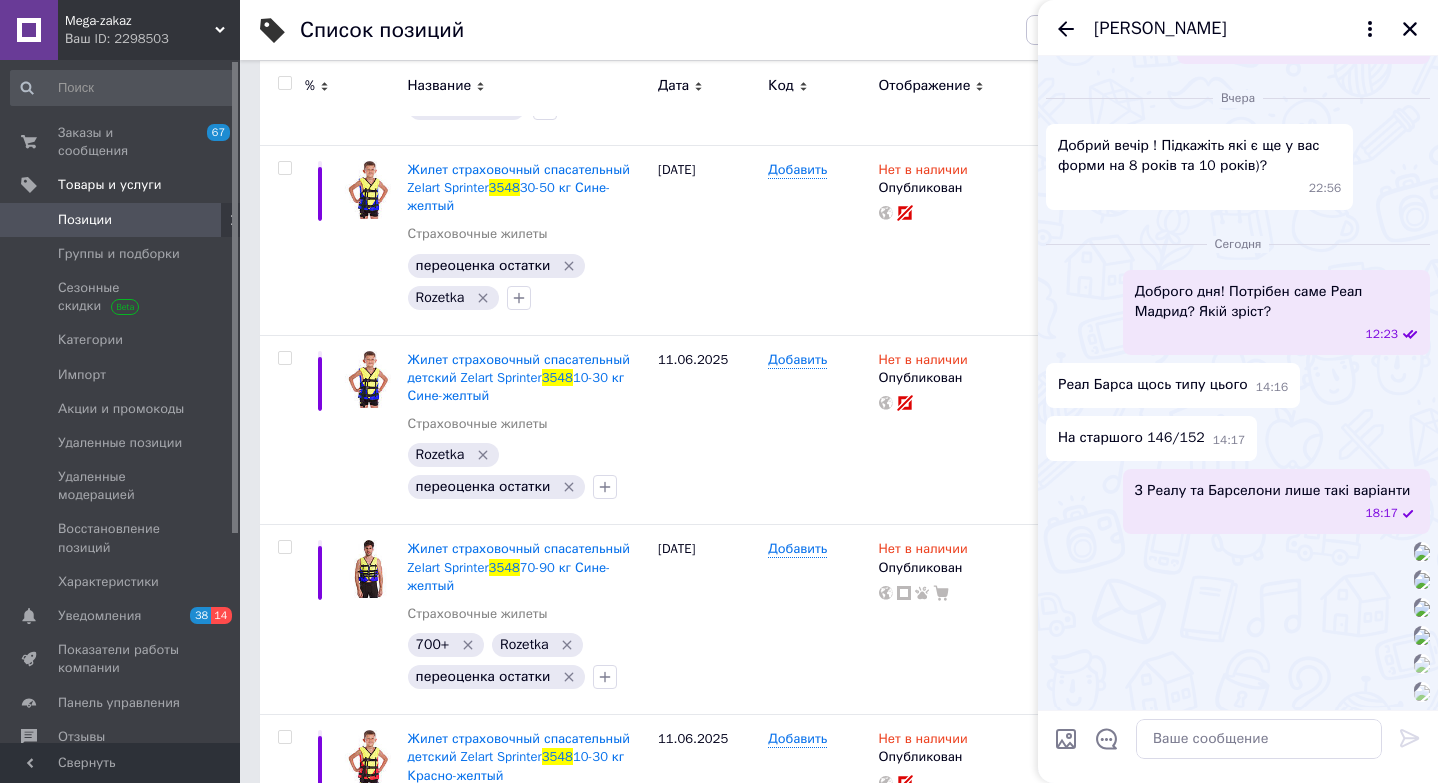 click at bounding box center (1066, 739) 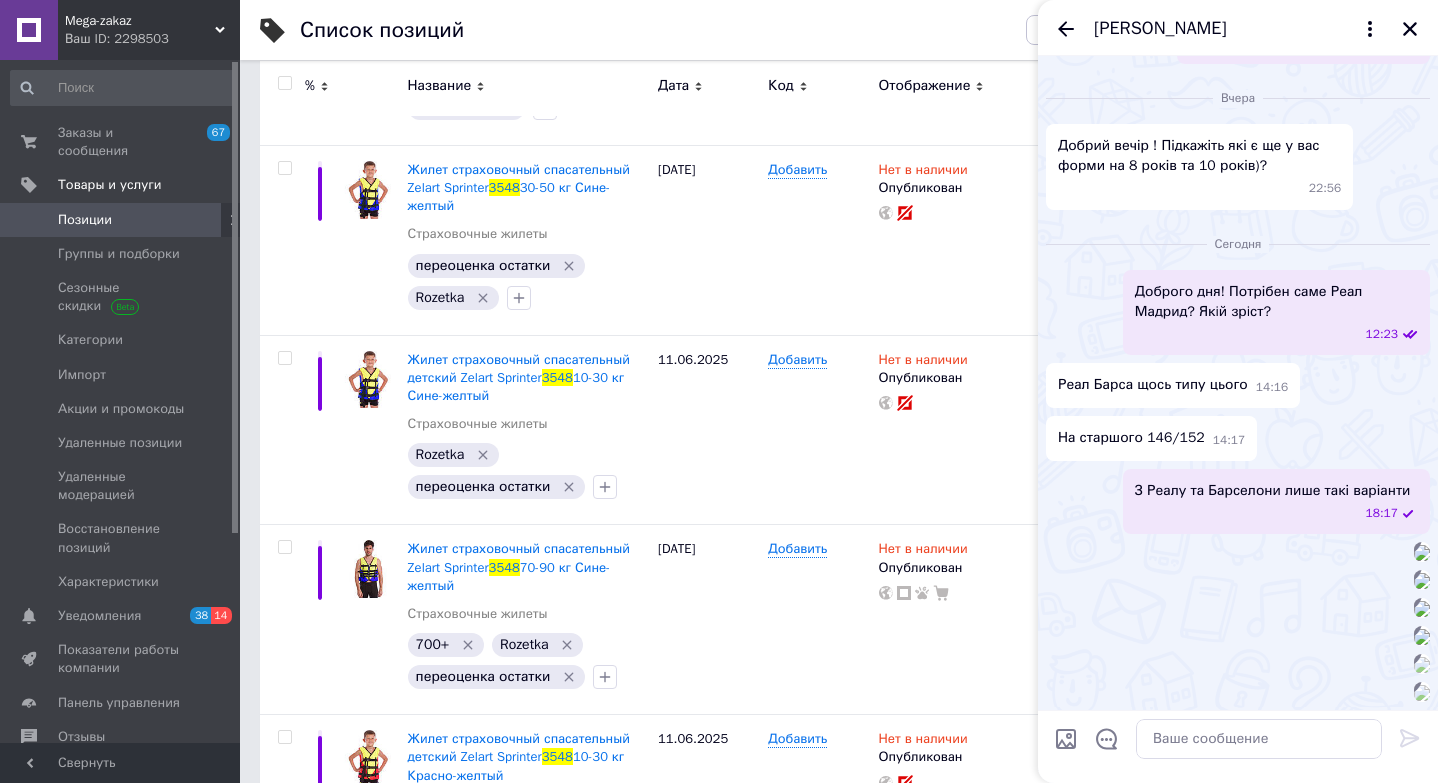 type on "C:\fakepath\68b21111547de7ca9ac2203d5c1c1709.jpg" 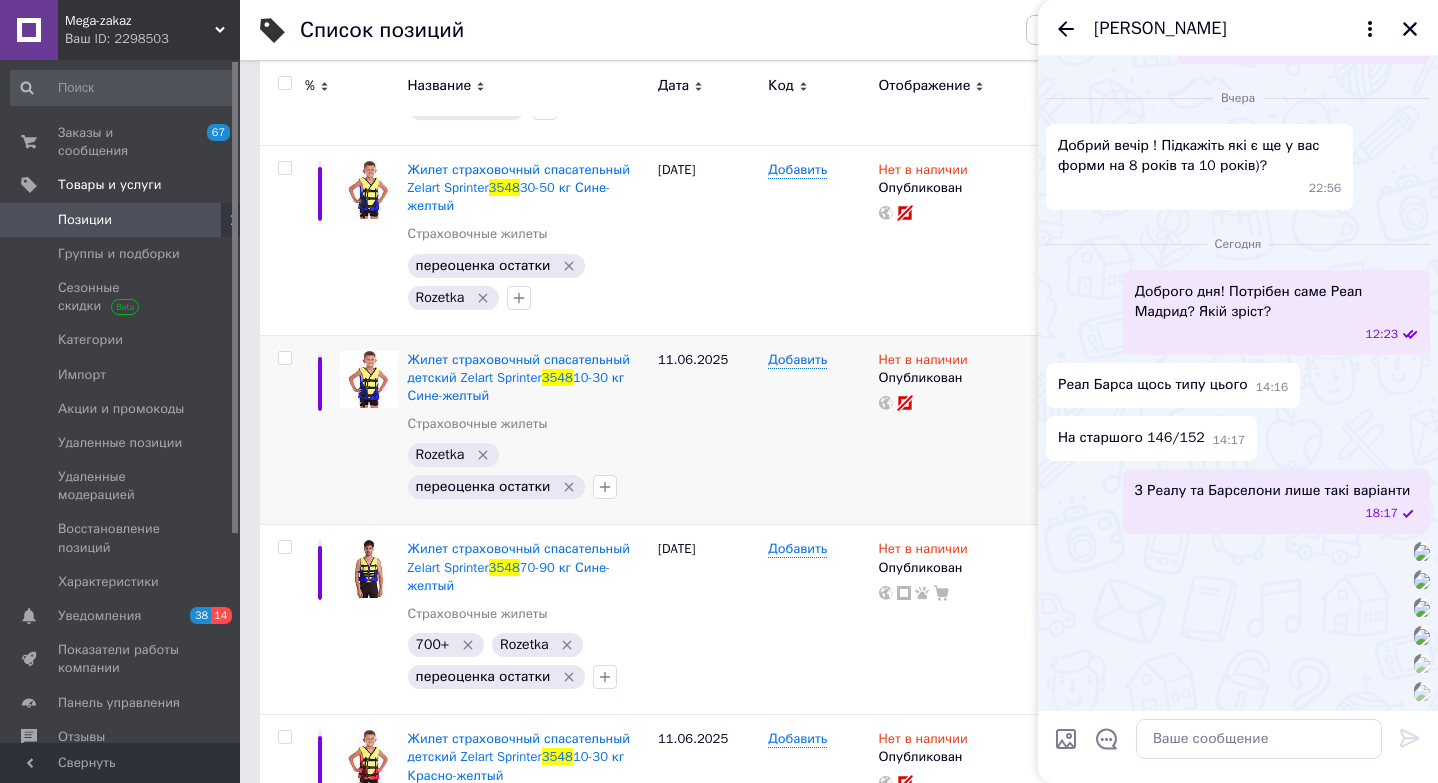 type 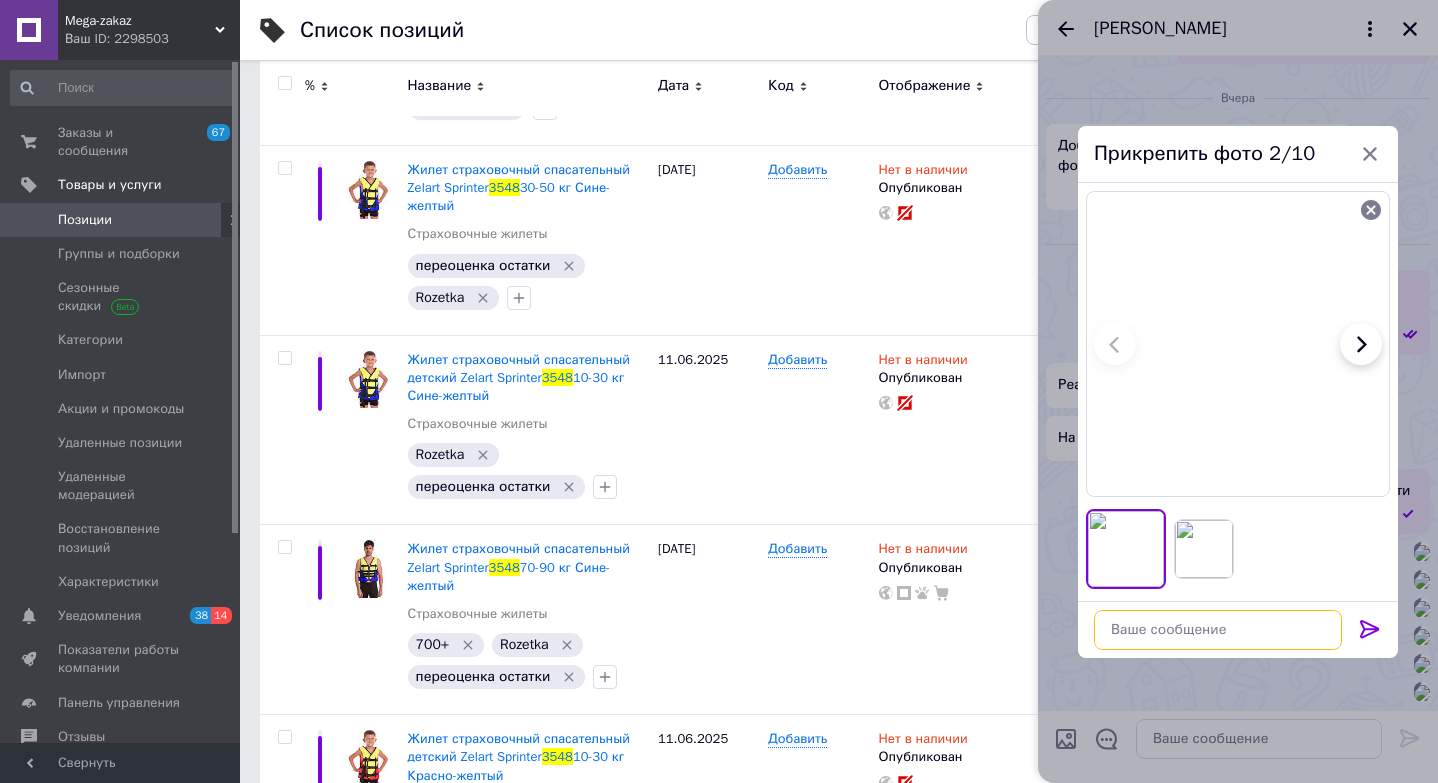 click at bounding box center (1218, 630) 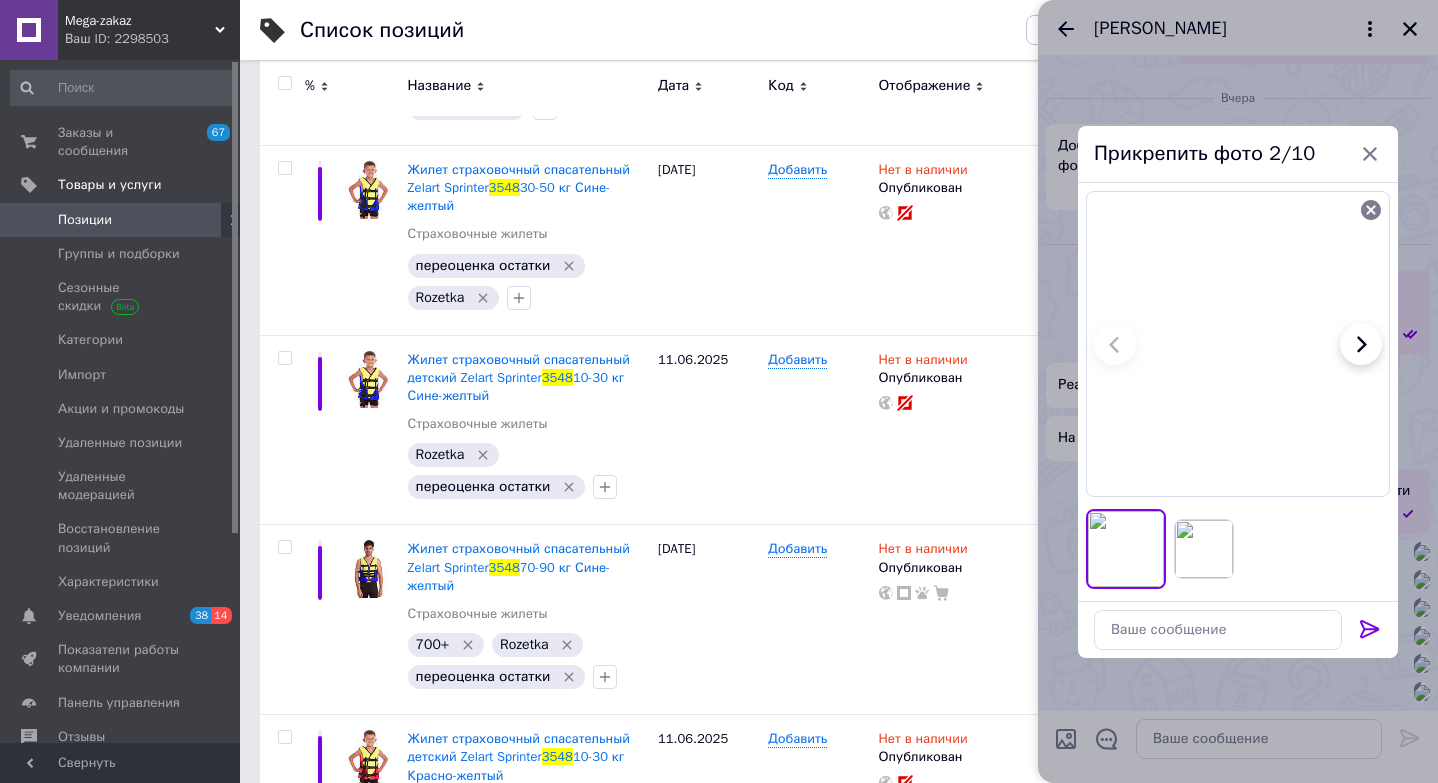 click 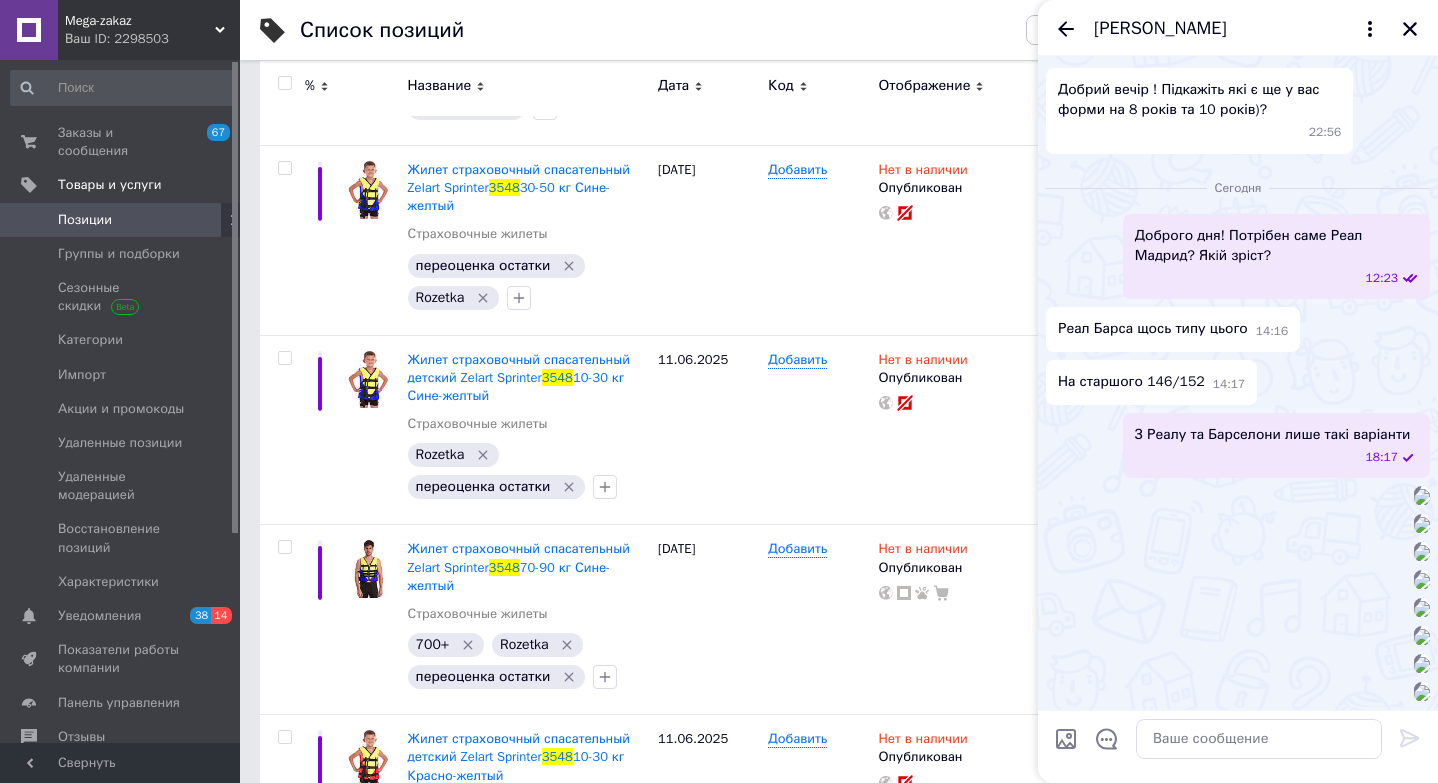 scroll, scrollTop: 3051, scrollLeft: 0, axis: vertical 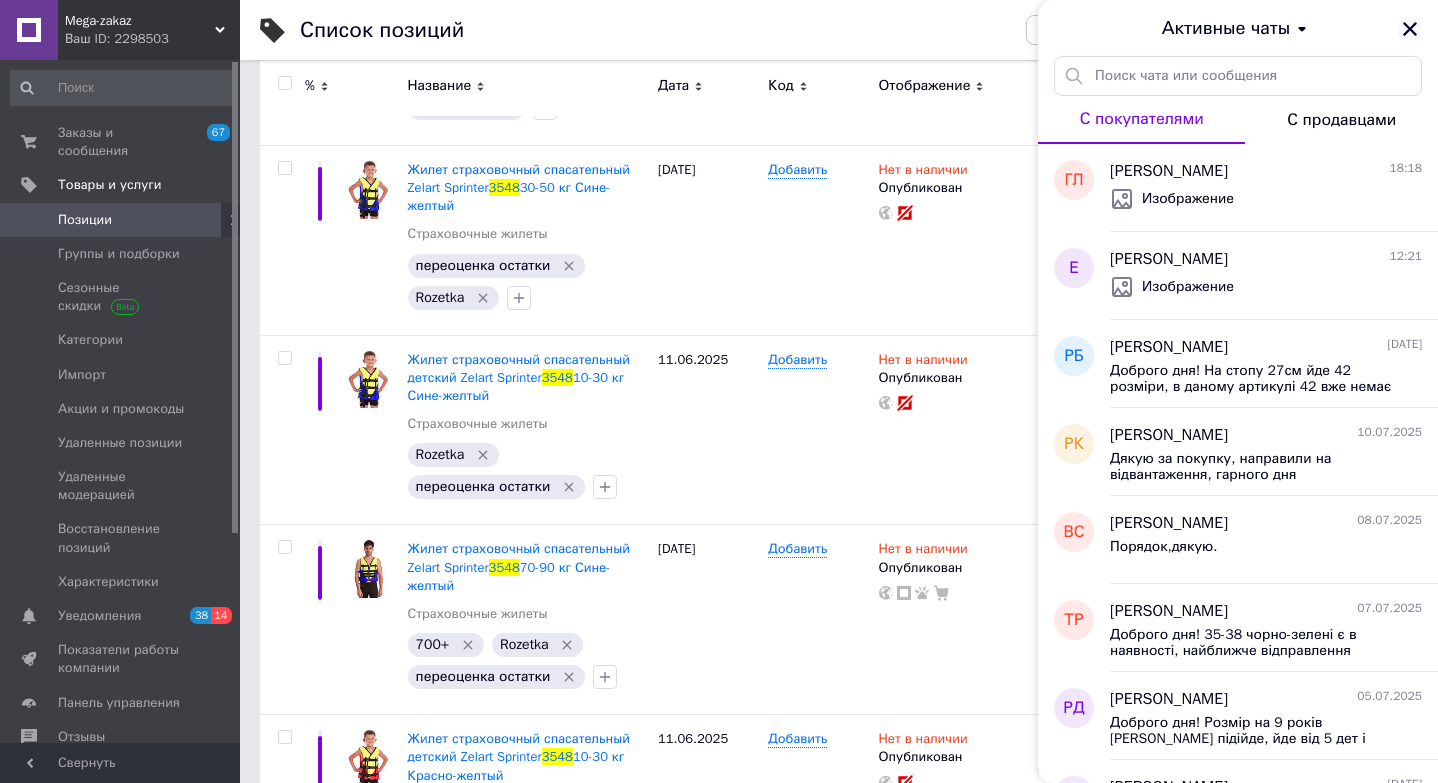 click 